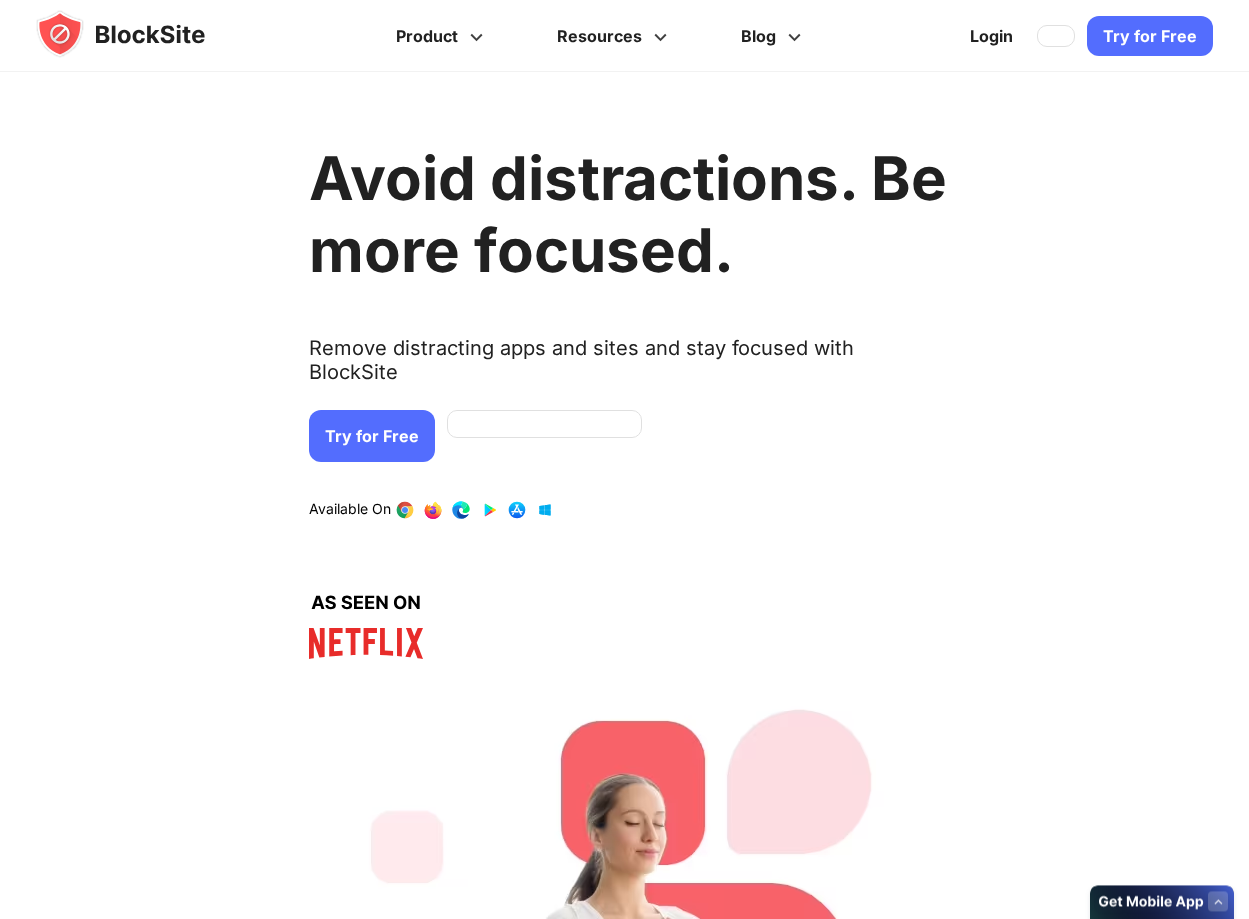 scroll, scrollTop: 0, scrollLeft: 0, axis: both 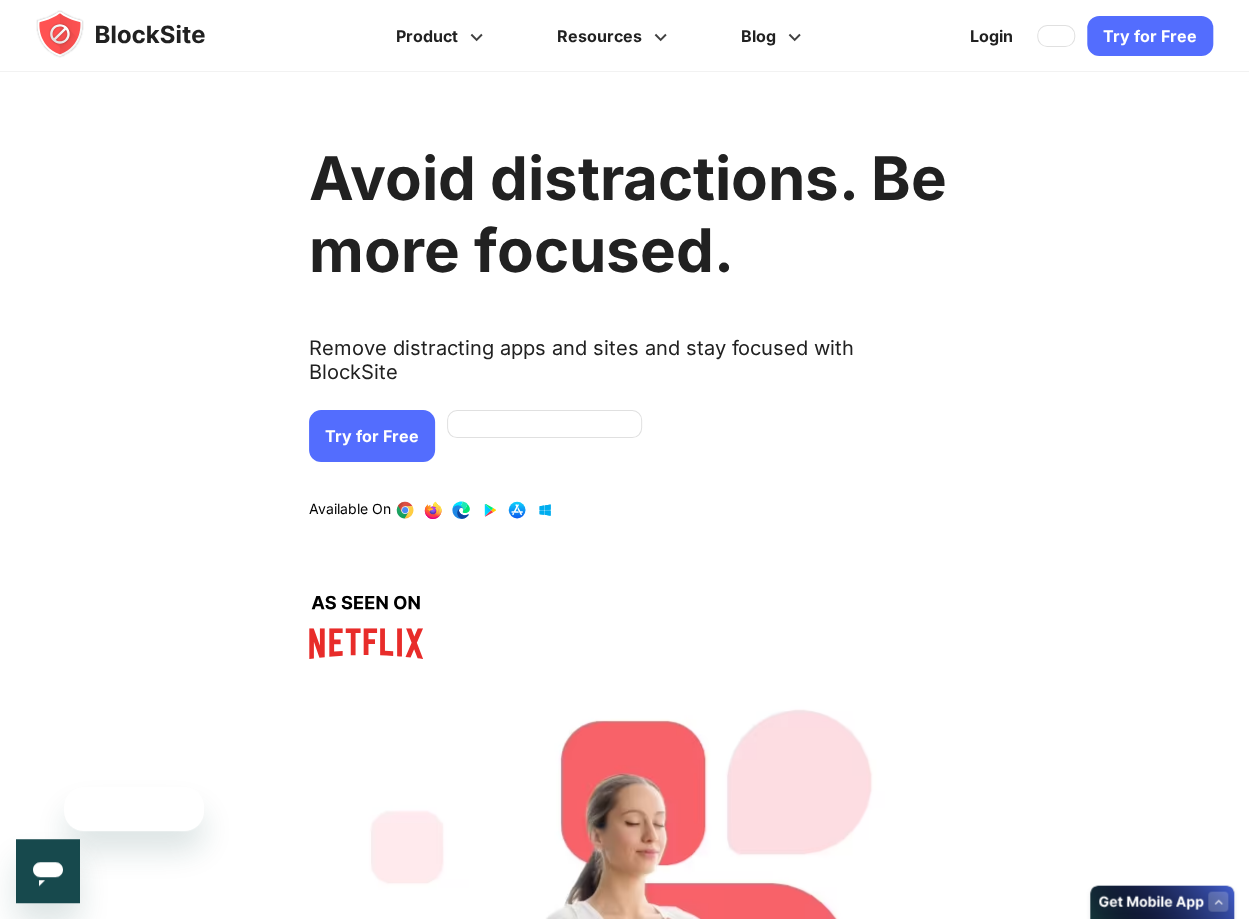 click on "Try for Free" at bounding box center (372, 436) 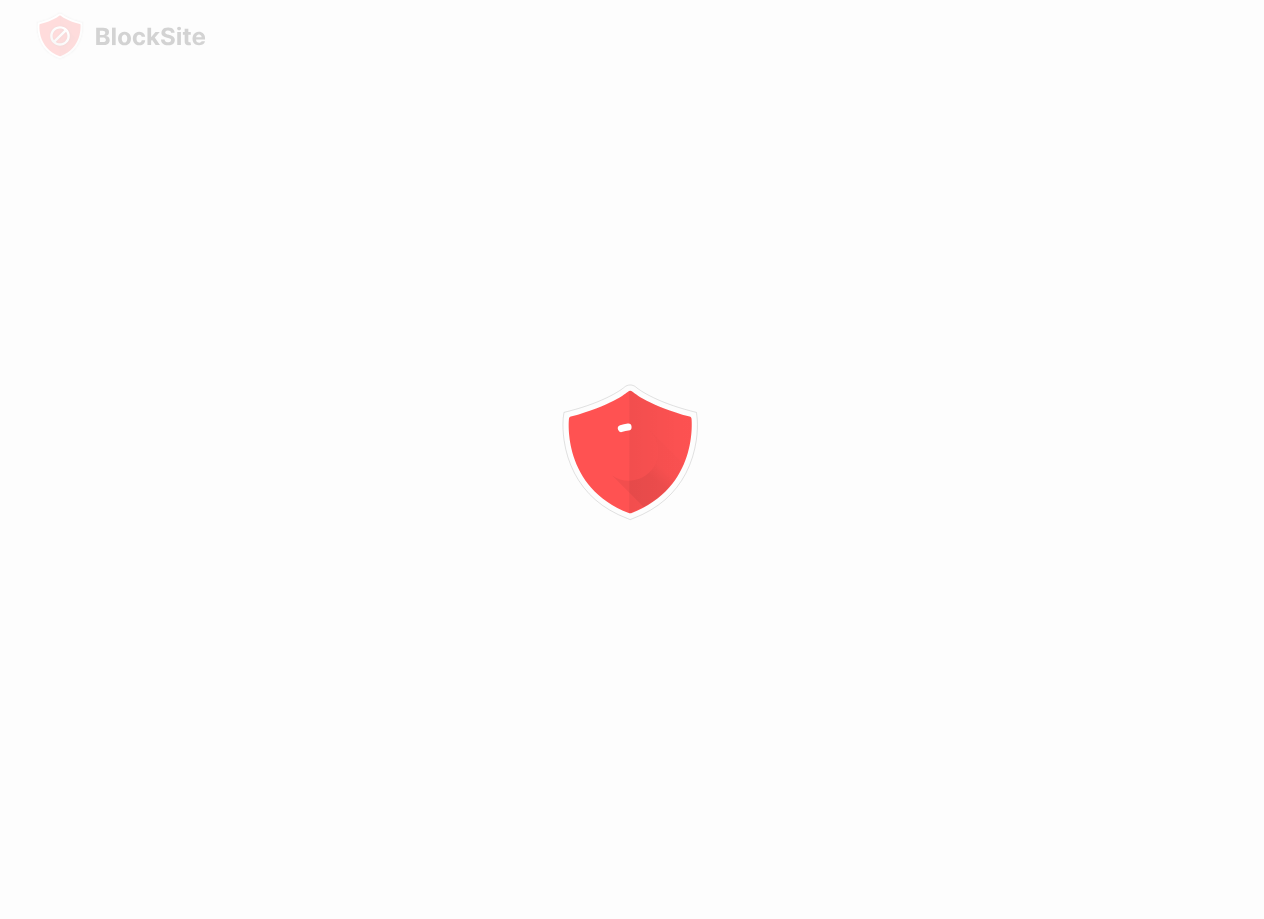 scroll, scrollTop: 0, scrollLeft: 0, axis: both 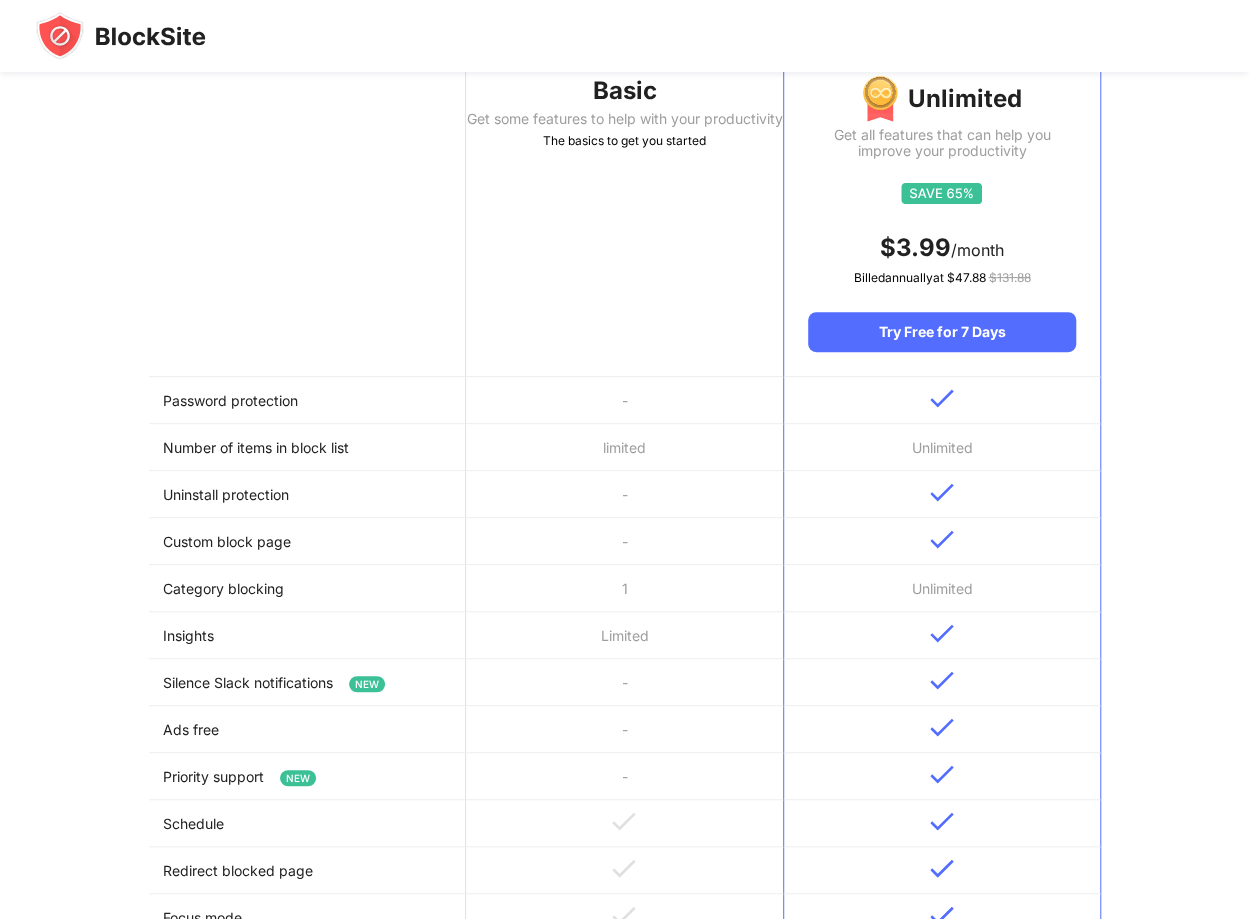 click on "Number of items in block list" at bounding box center (307, 447) 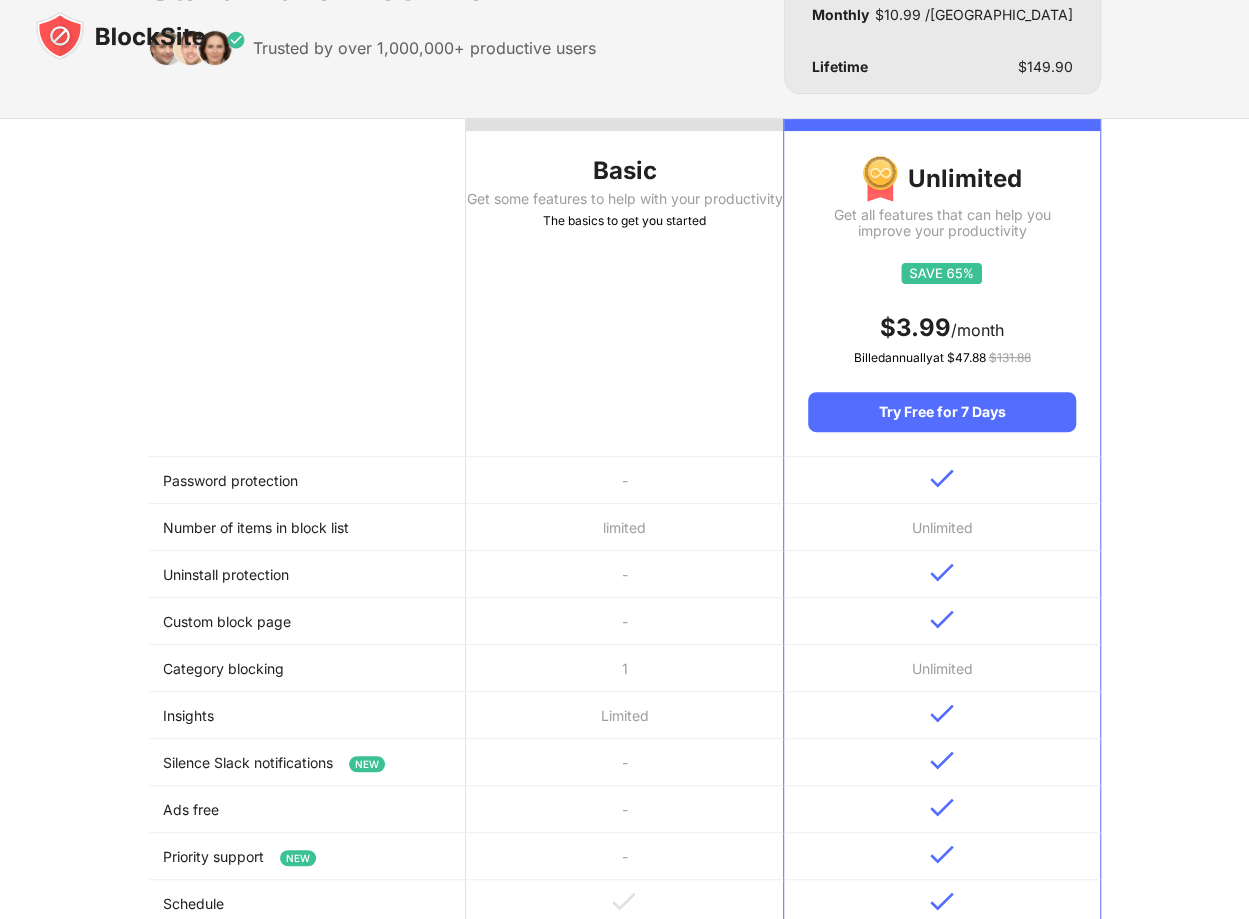 scroll, scrollTop: 0, scrollLeft: 0, axis: both 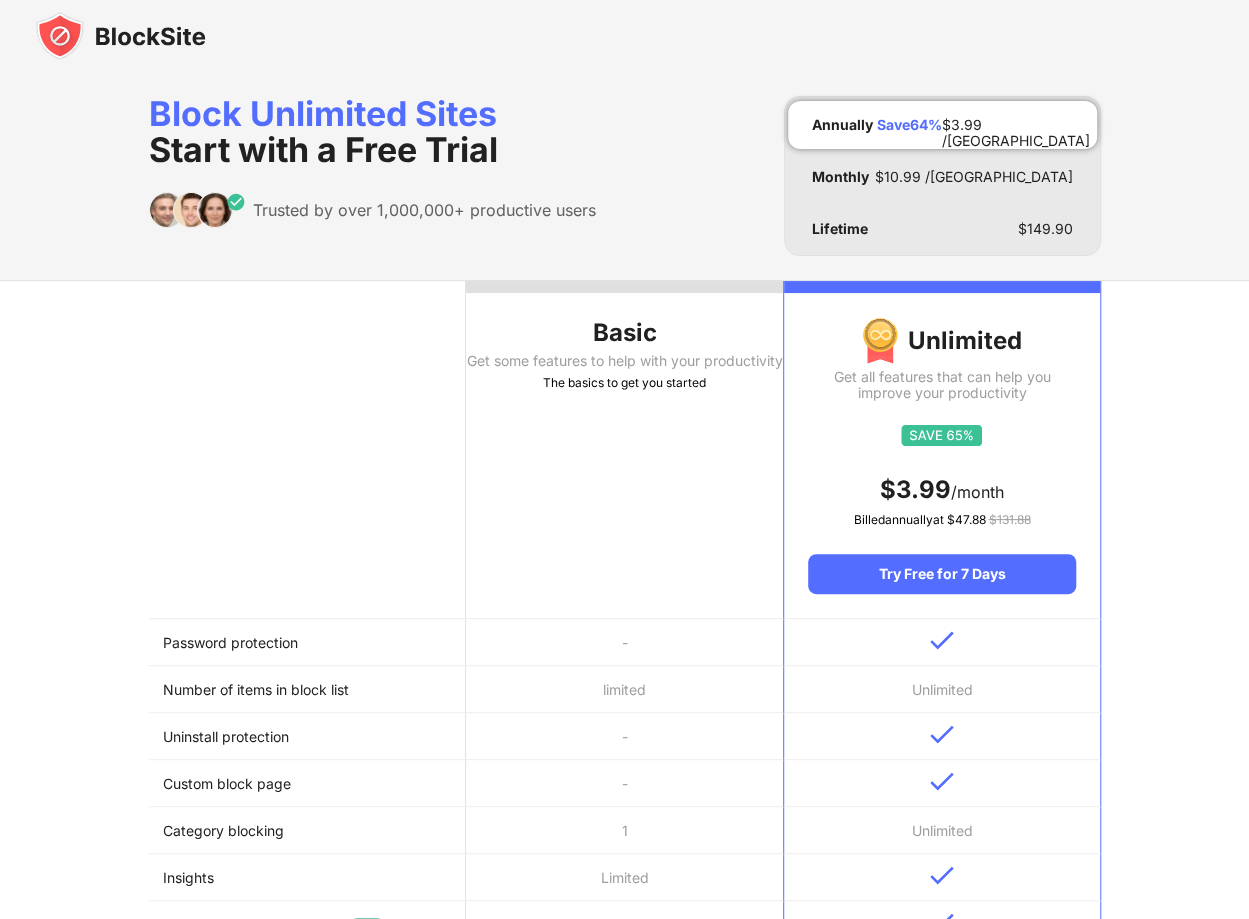 click on "Basic Get some features to help with your productivity The basics to get you started" at bounding box center [624, 450] 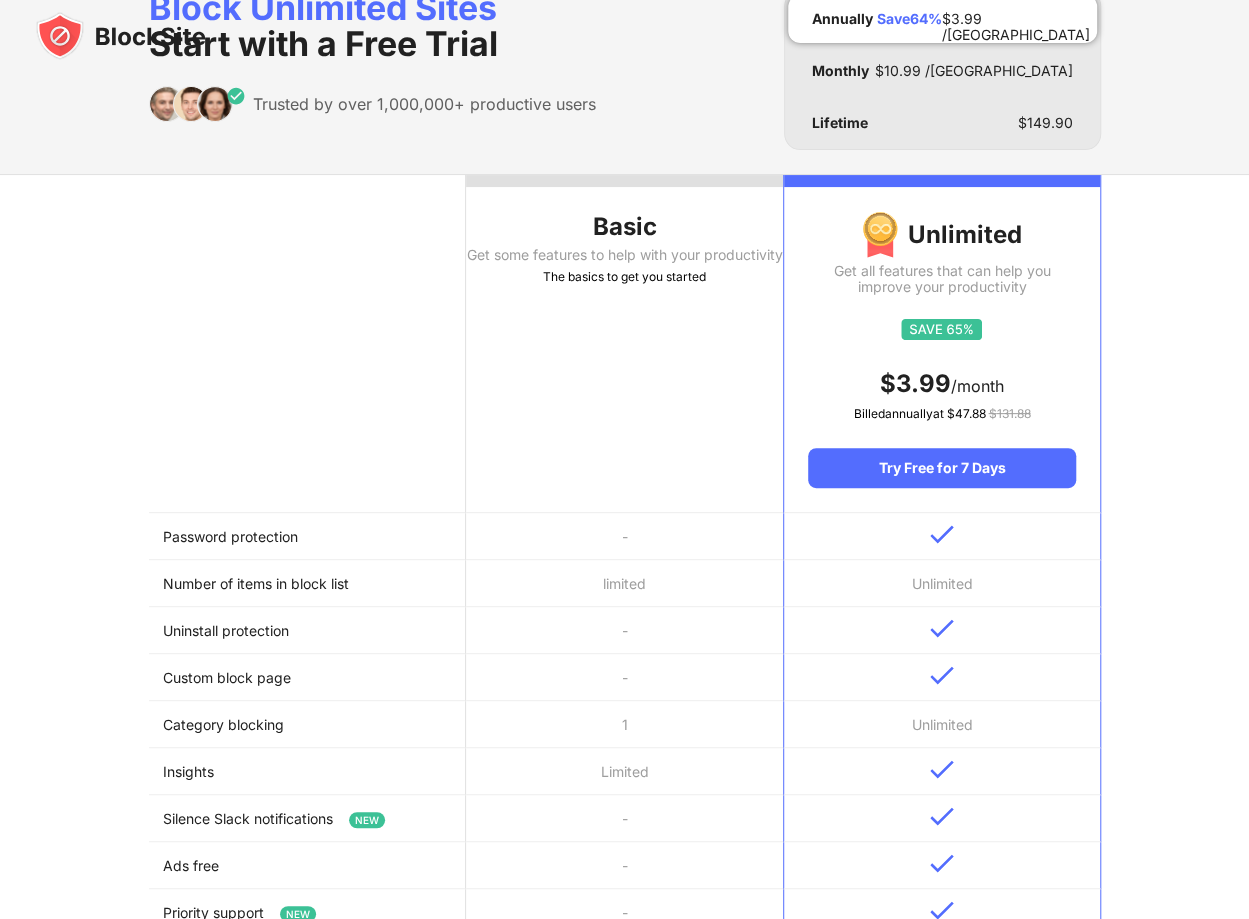 scroll, scrollTop: 0, scrollLeft: 0, axis: both 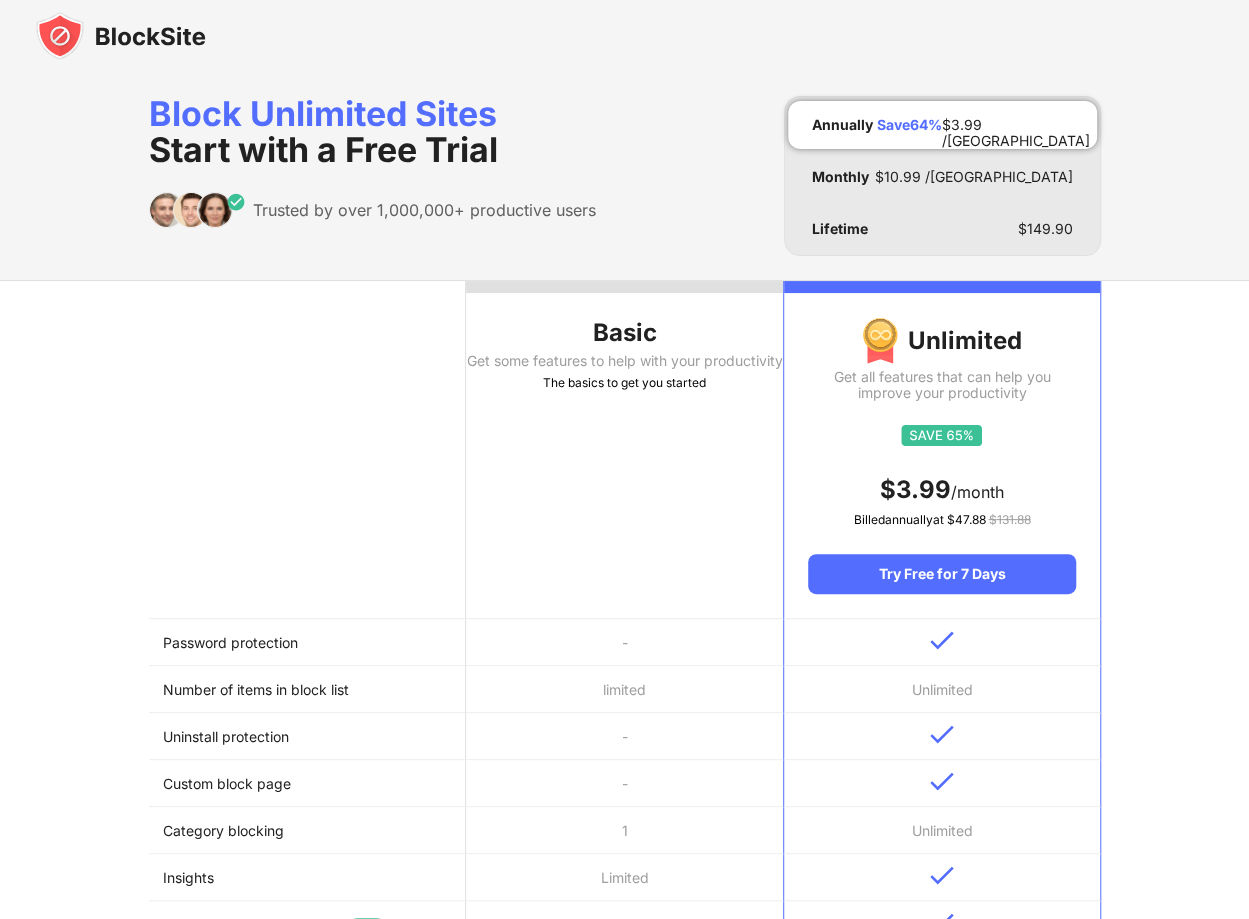 click on "Basic" at bounding box center [624, 333] 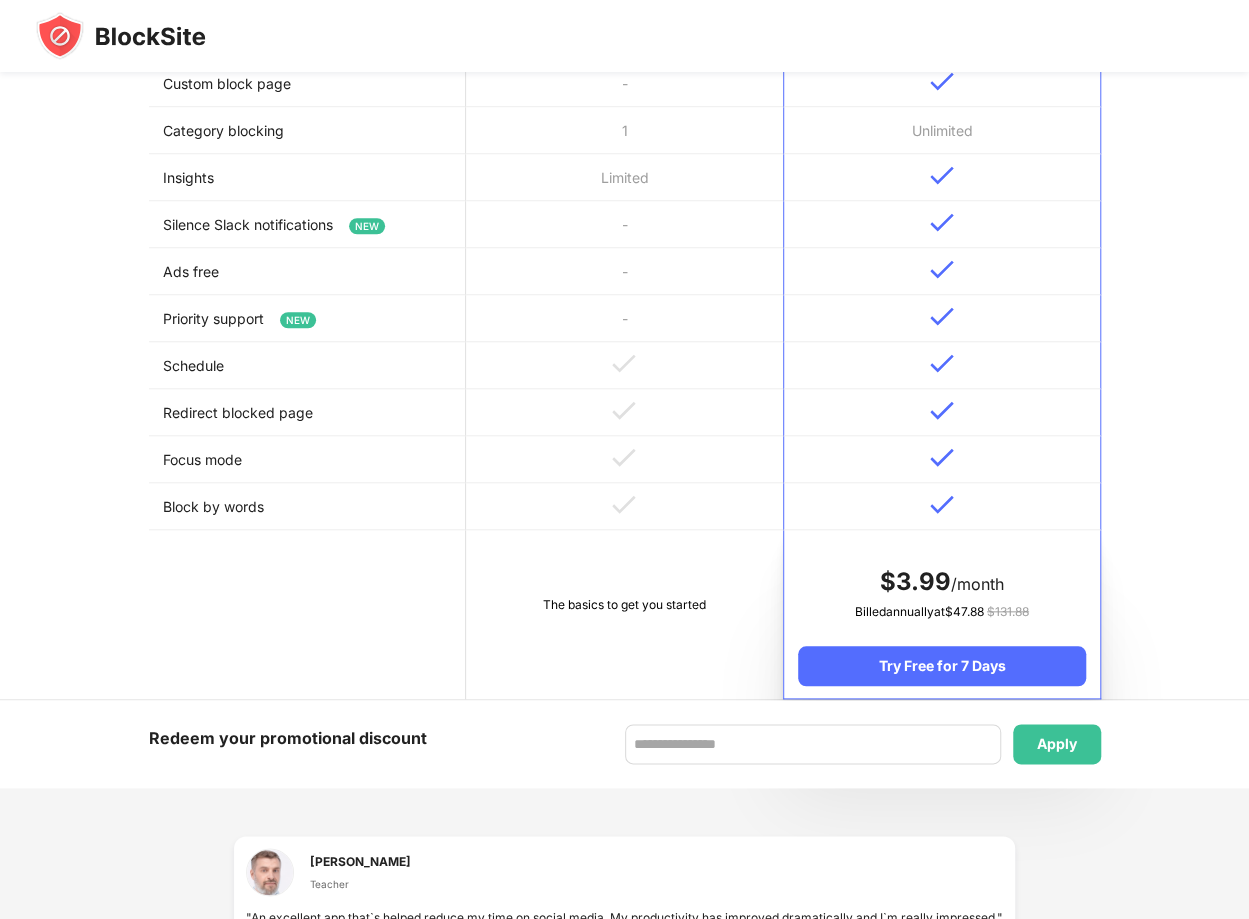 scroll, scrollTop: 701, scrollLeft: 0, axis: vertical 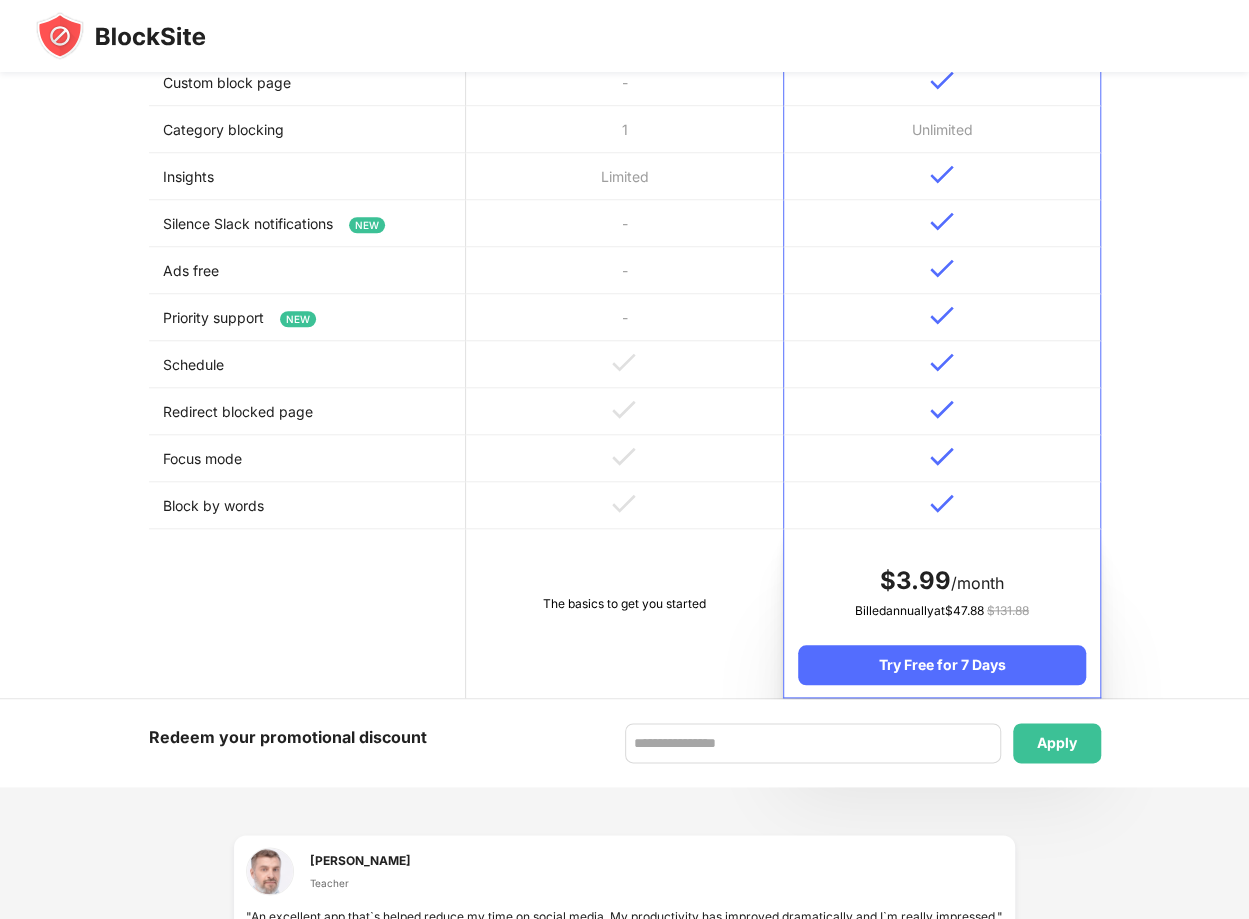 click on "The basics to get you started" at bounding box center (624, 613) 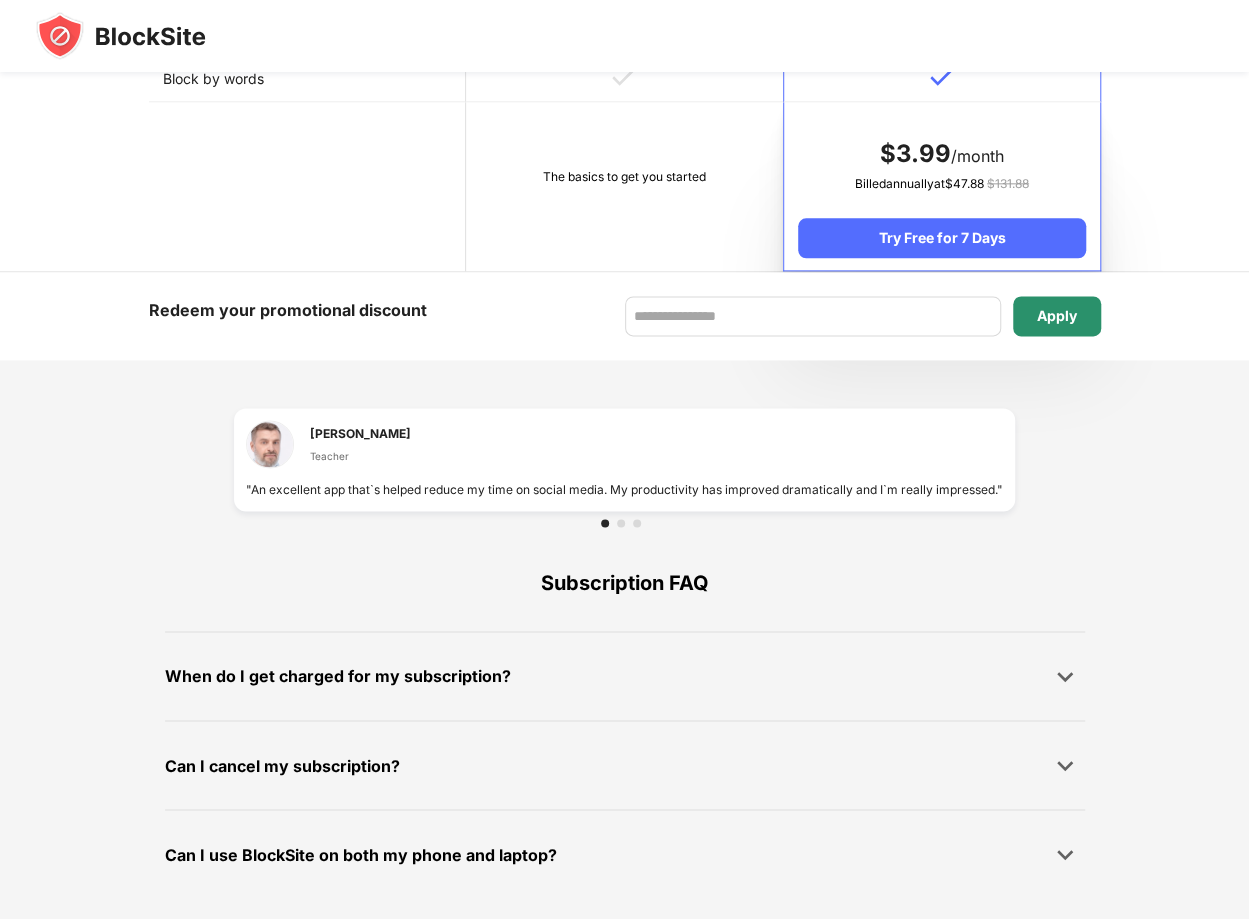 click on "Apply" at bounding box center (1057, 316) 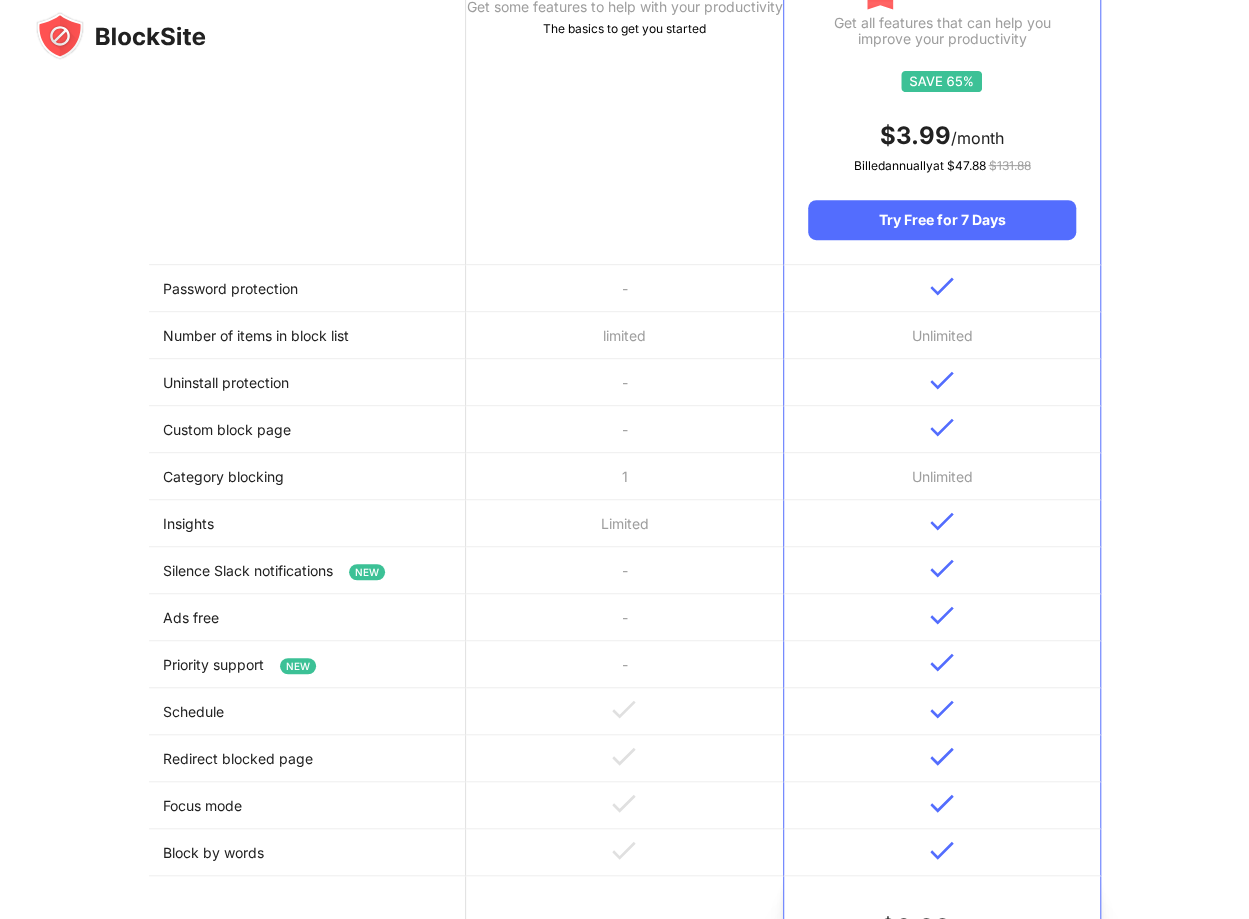 scroll, scrollTop: 0, scrollLeft: 0, axis: both 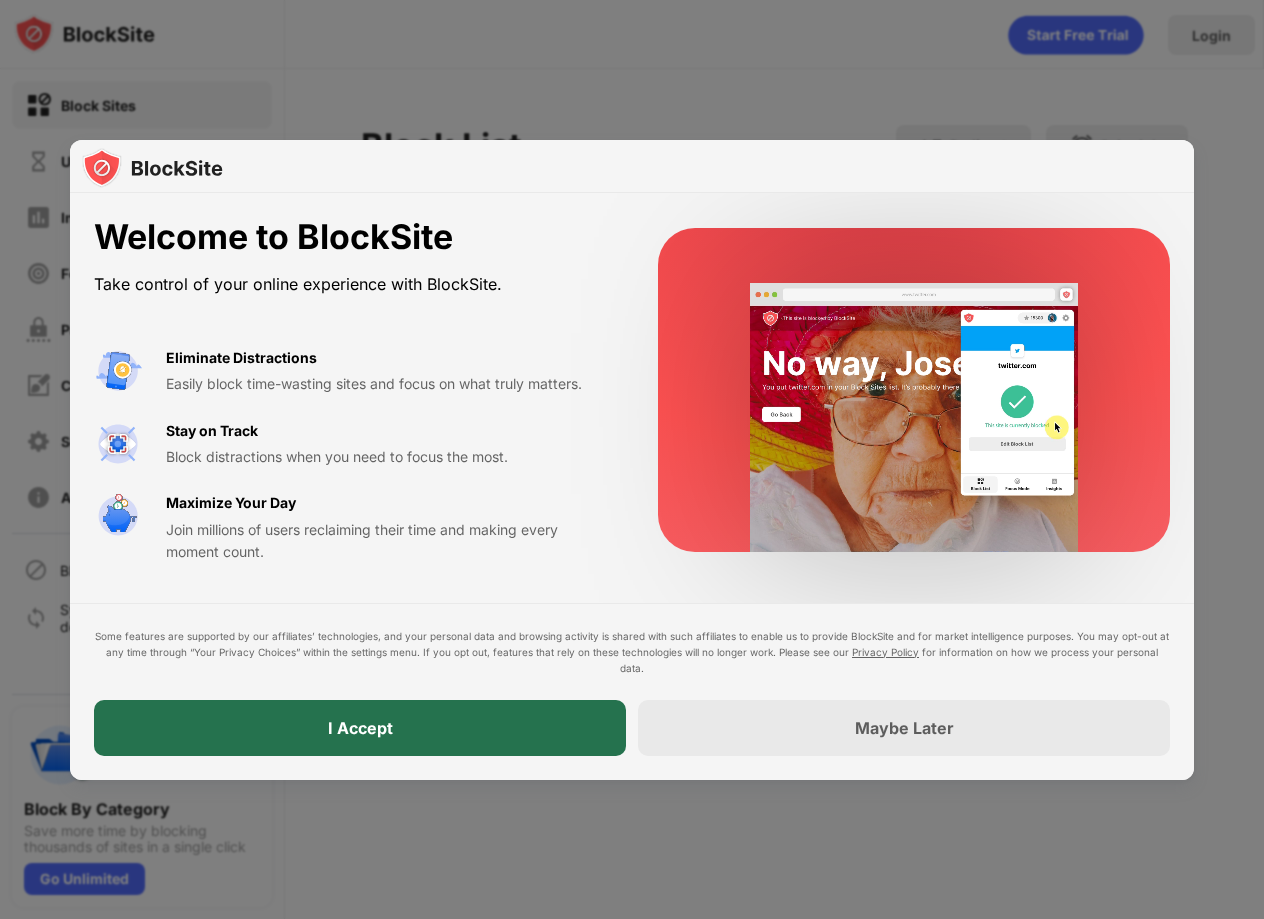 click on "I Accept" at bounding box center [360, 728] 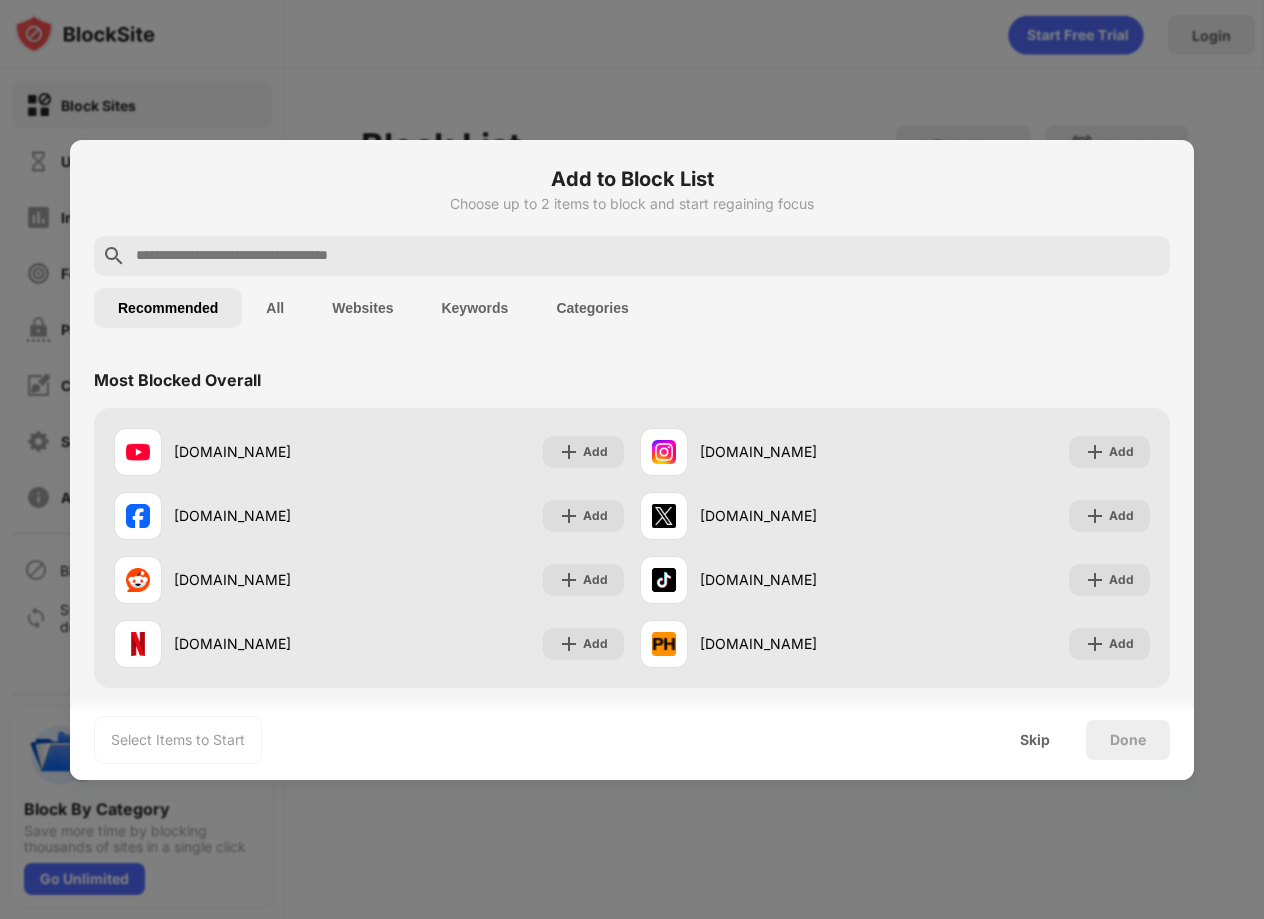 click on "Websites" at bounding box center [362, 308] 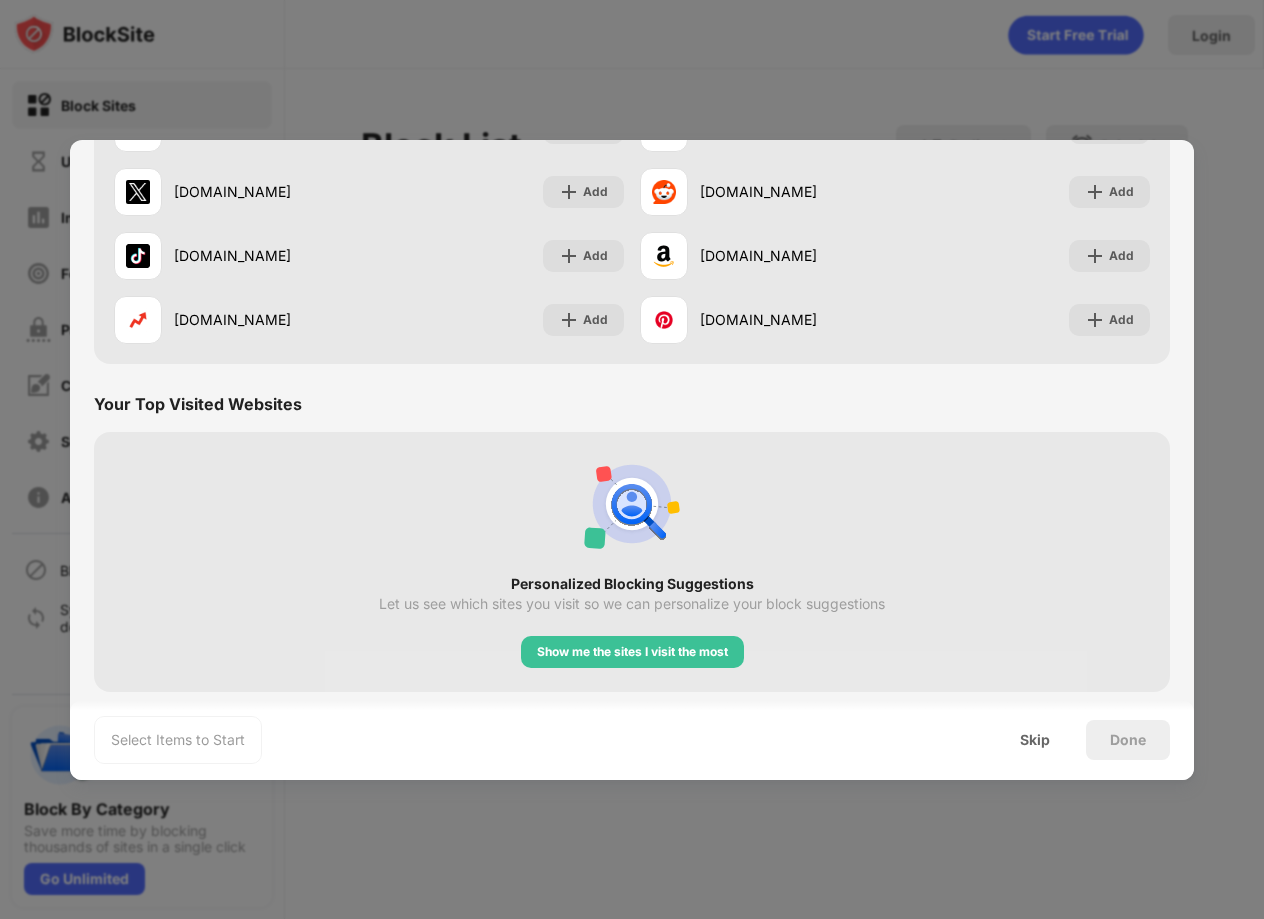 scroll, scrollTop: 0, scrollLeft: 0, axis: both 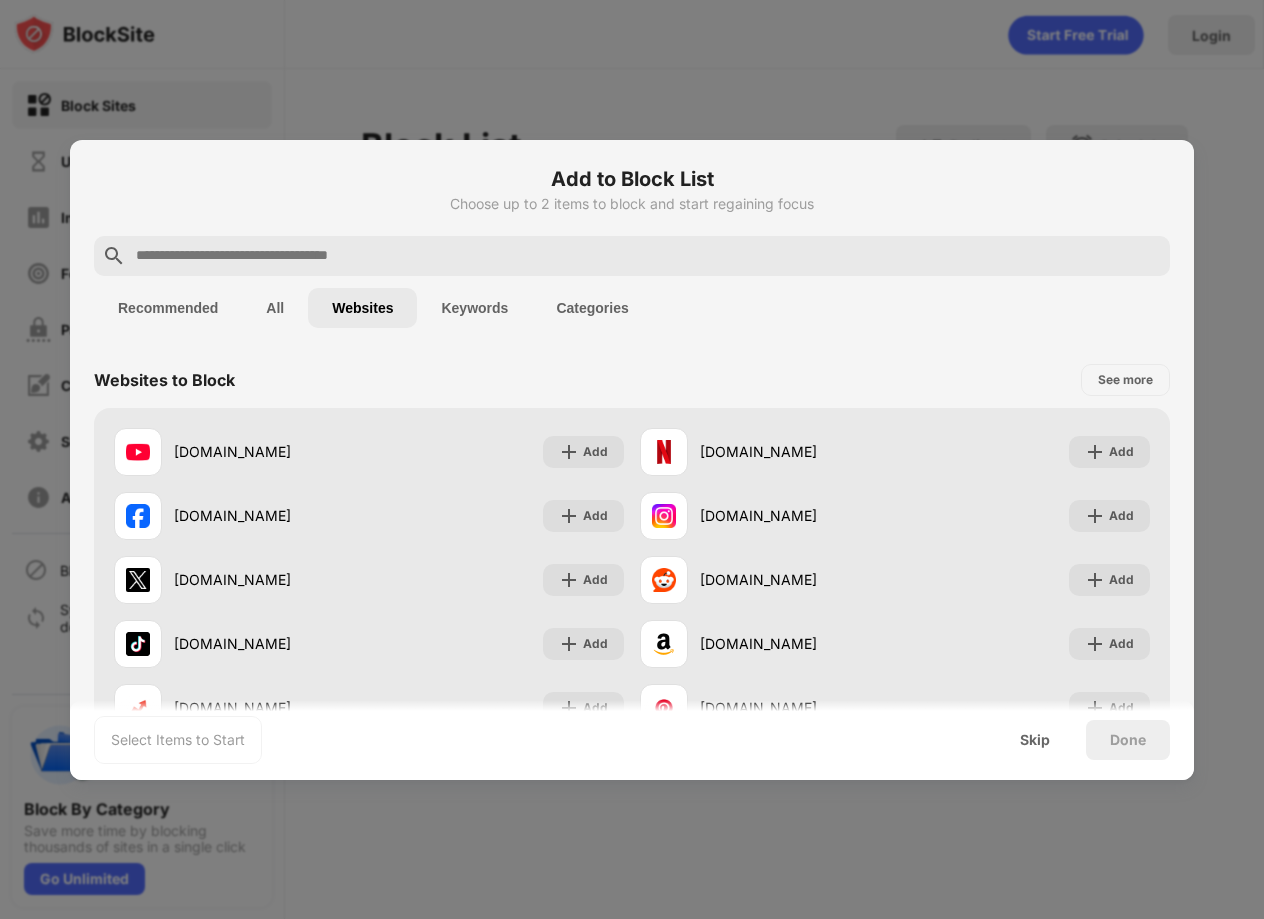 click at bounding box center (648, 256) 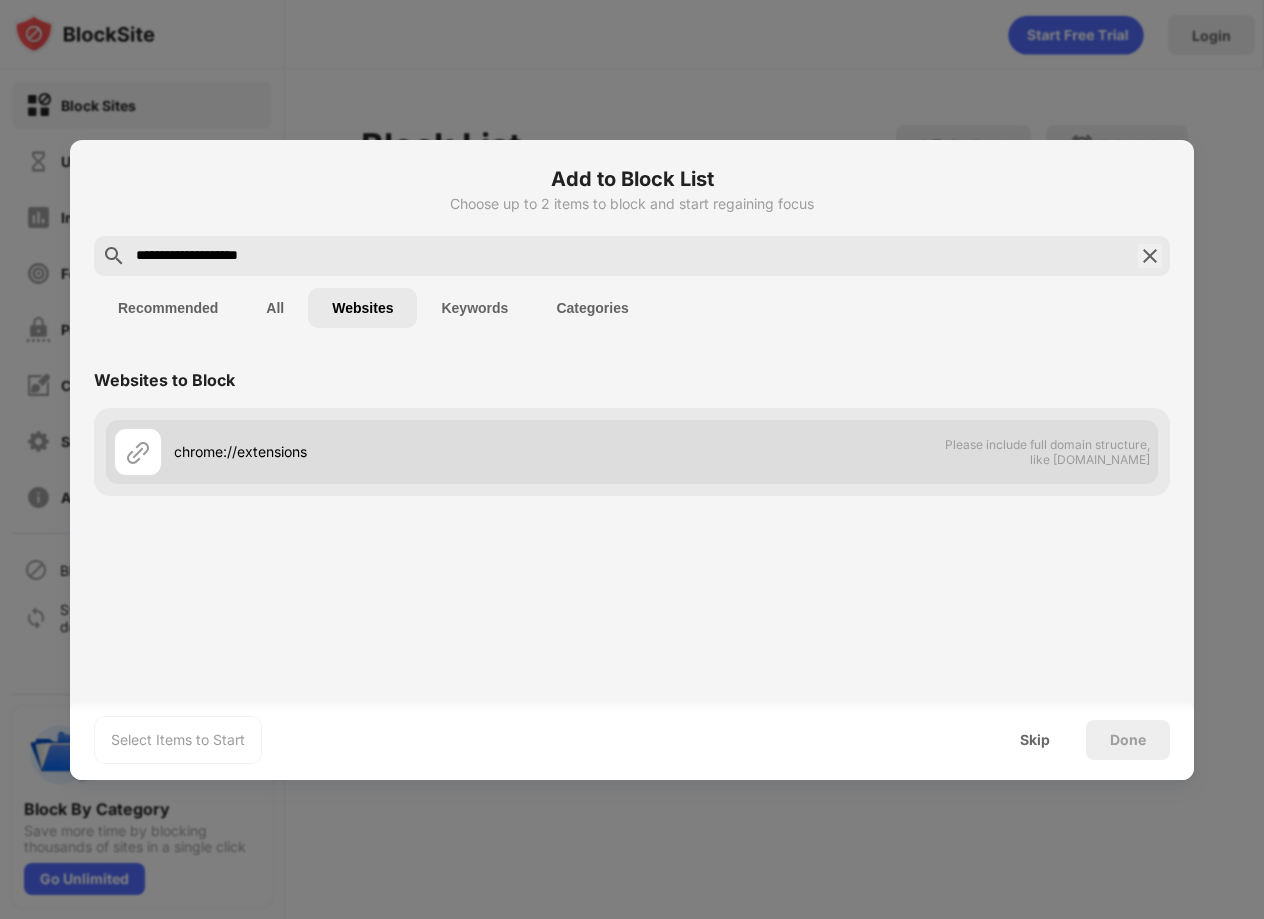type on "**********" 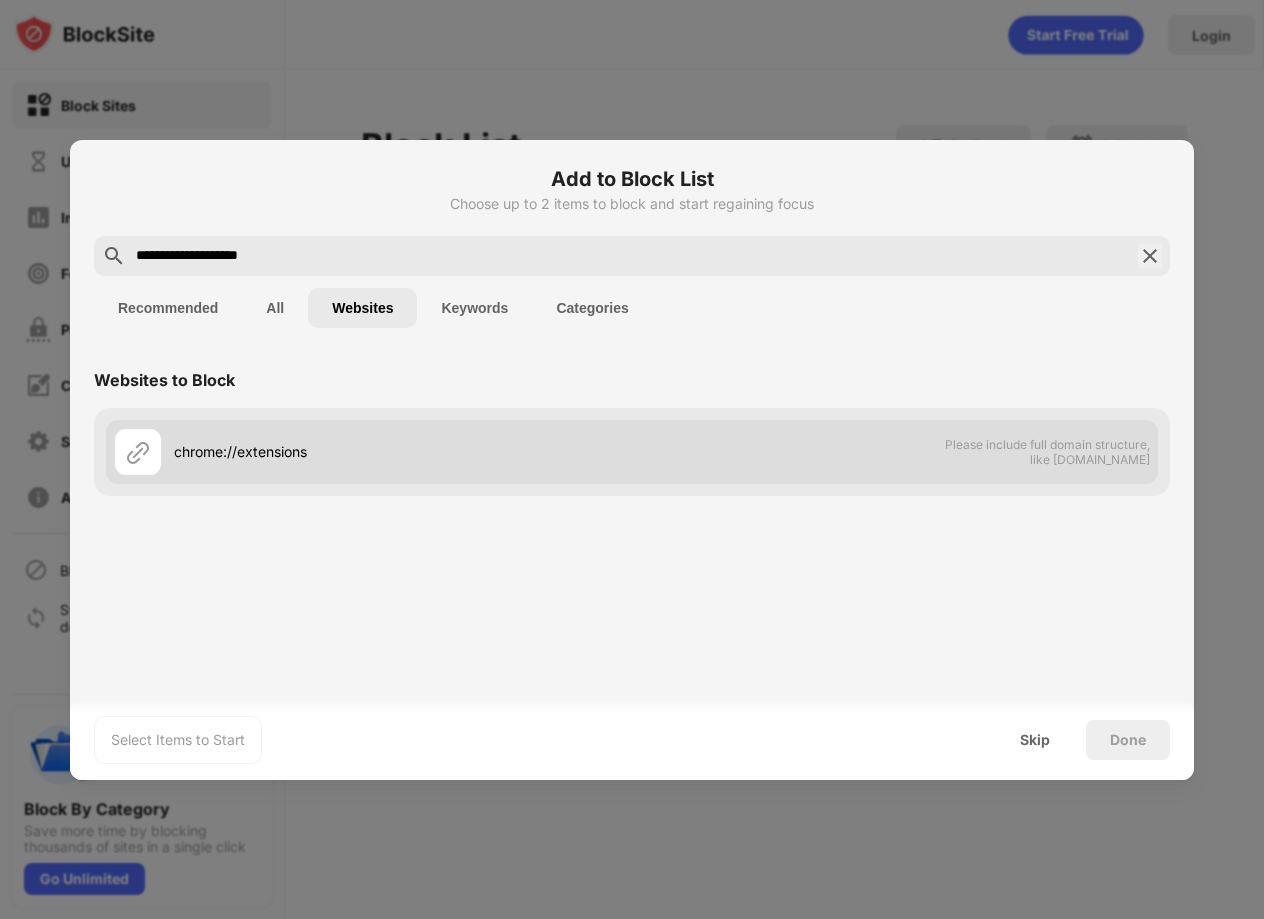 click on "chrome://extensions" at bounding box center (373, 452) 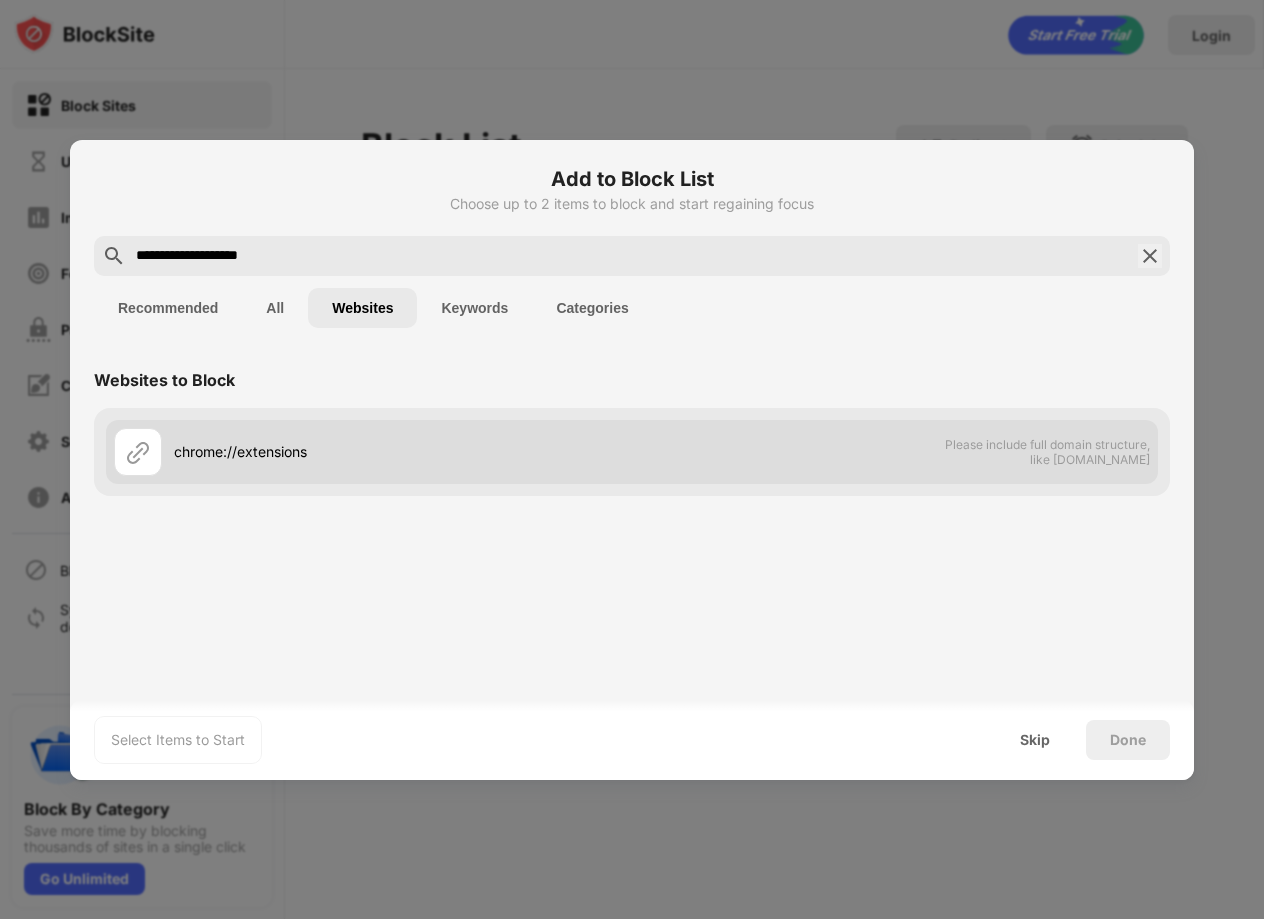 click at bounding box center [138, 452] 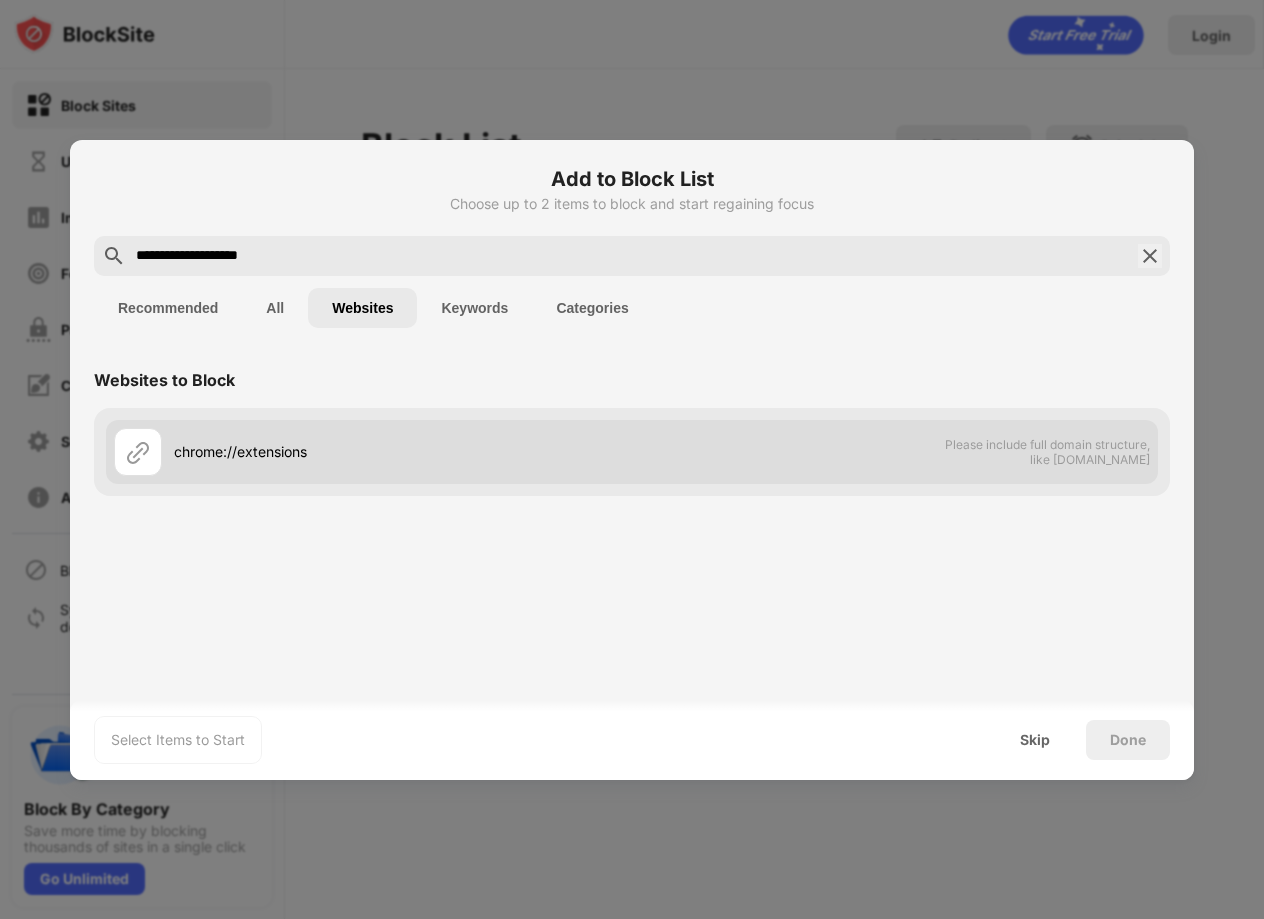click at bounding box center (138, 452) 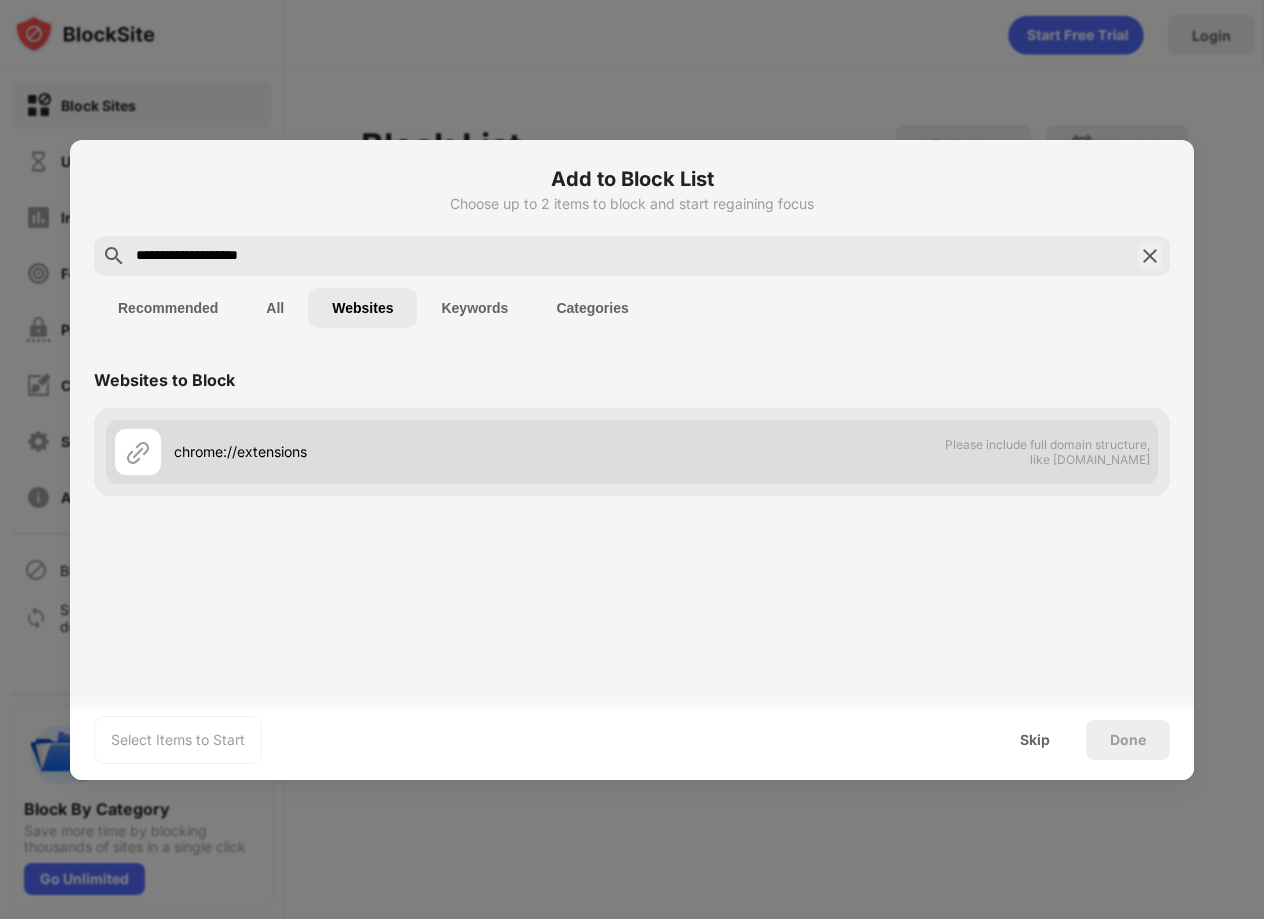 click on "chrome://extensions" at bounding box center [373, 452] 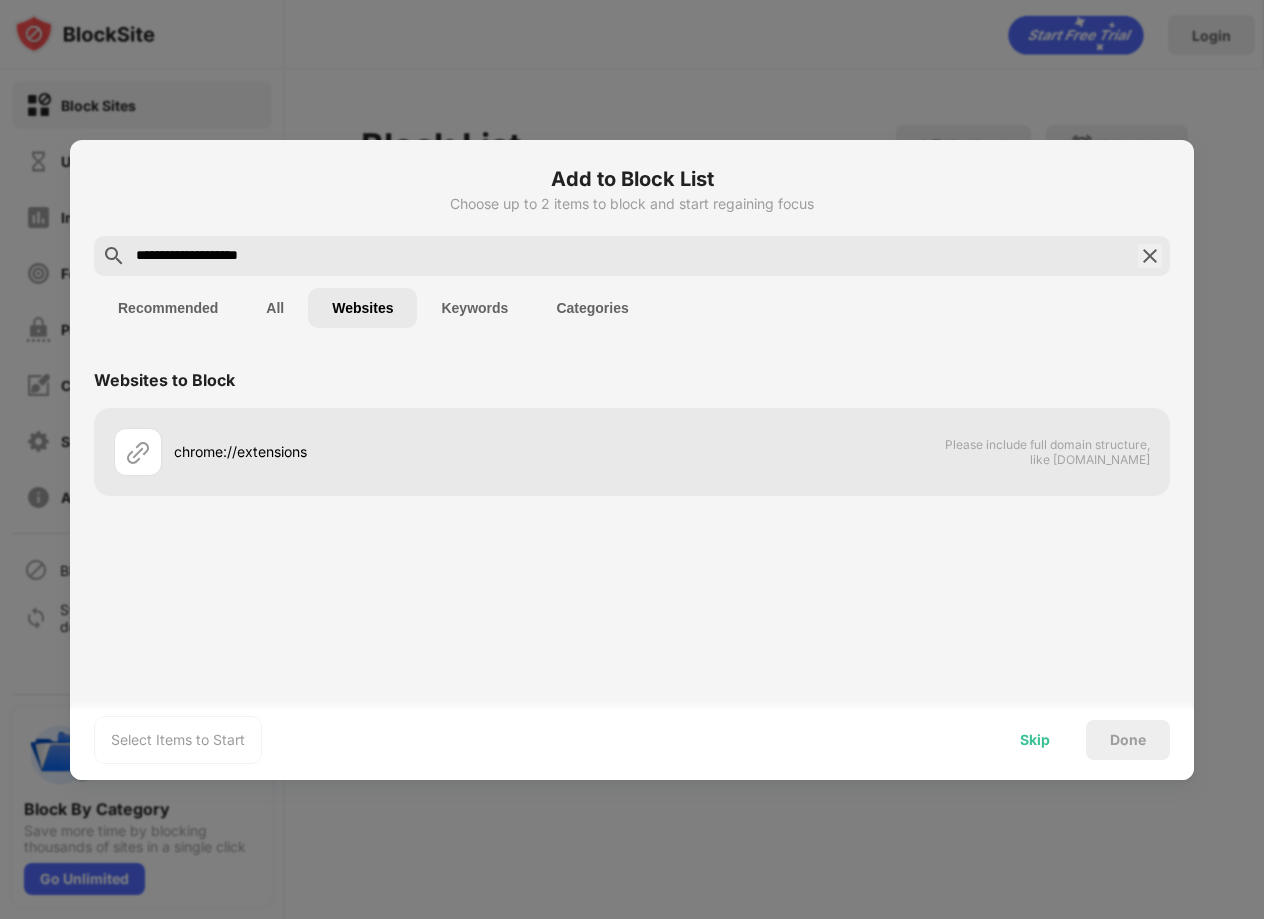 click on "Skip" at bounding box center [1035, 740] 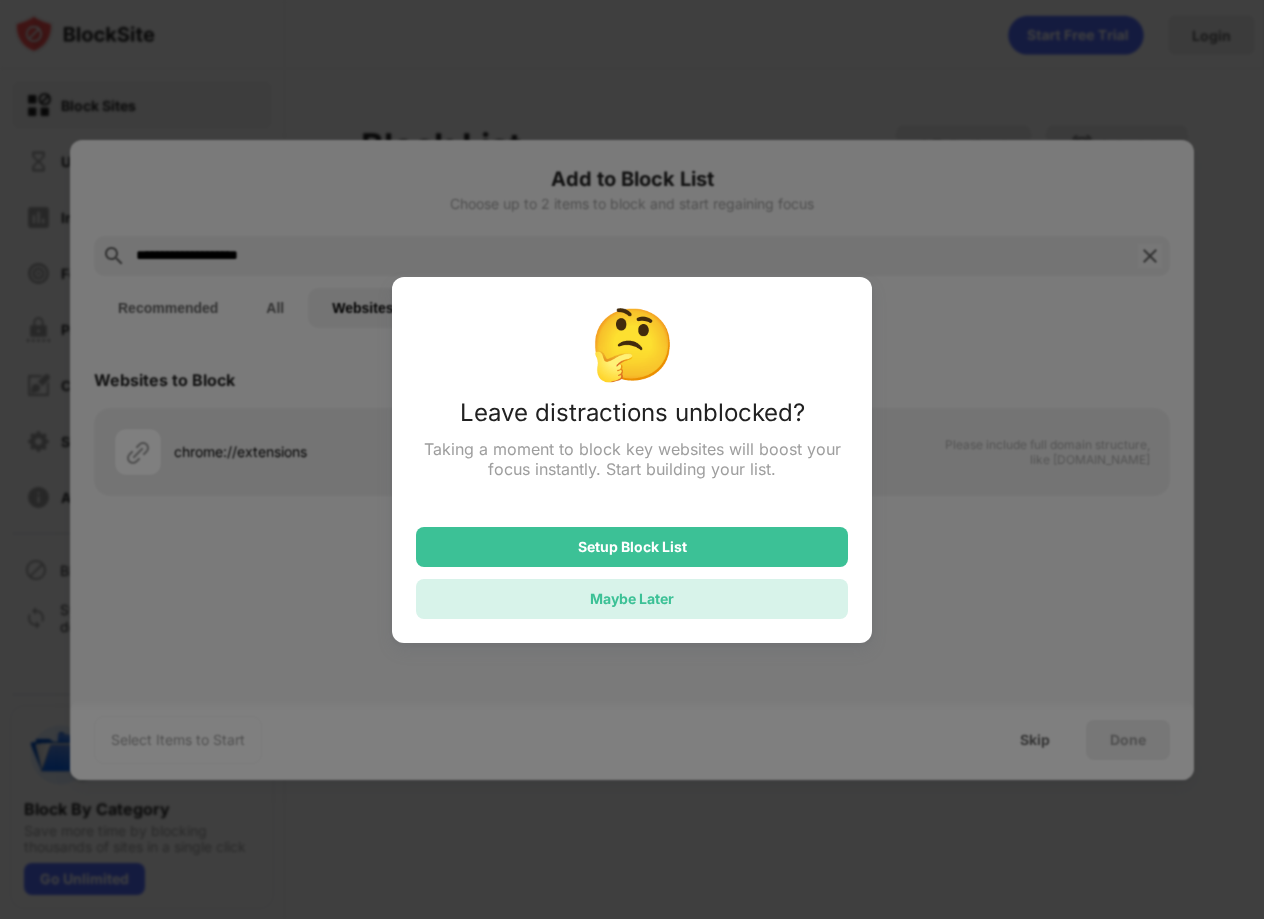 click on "Maybe Later" at bounding box center [632, 599] 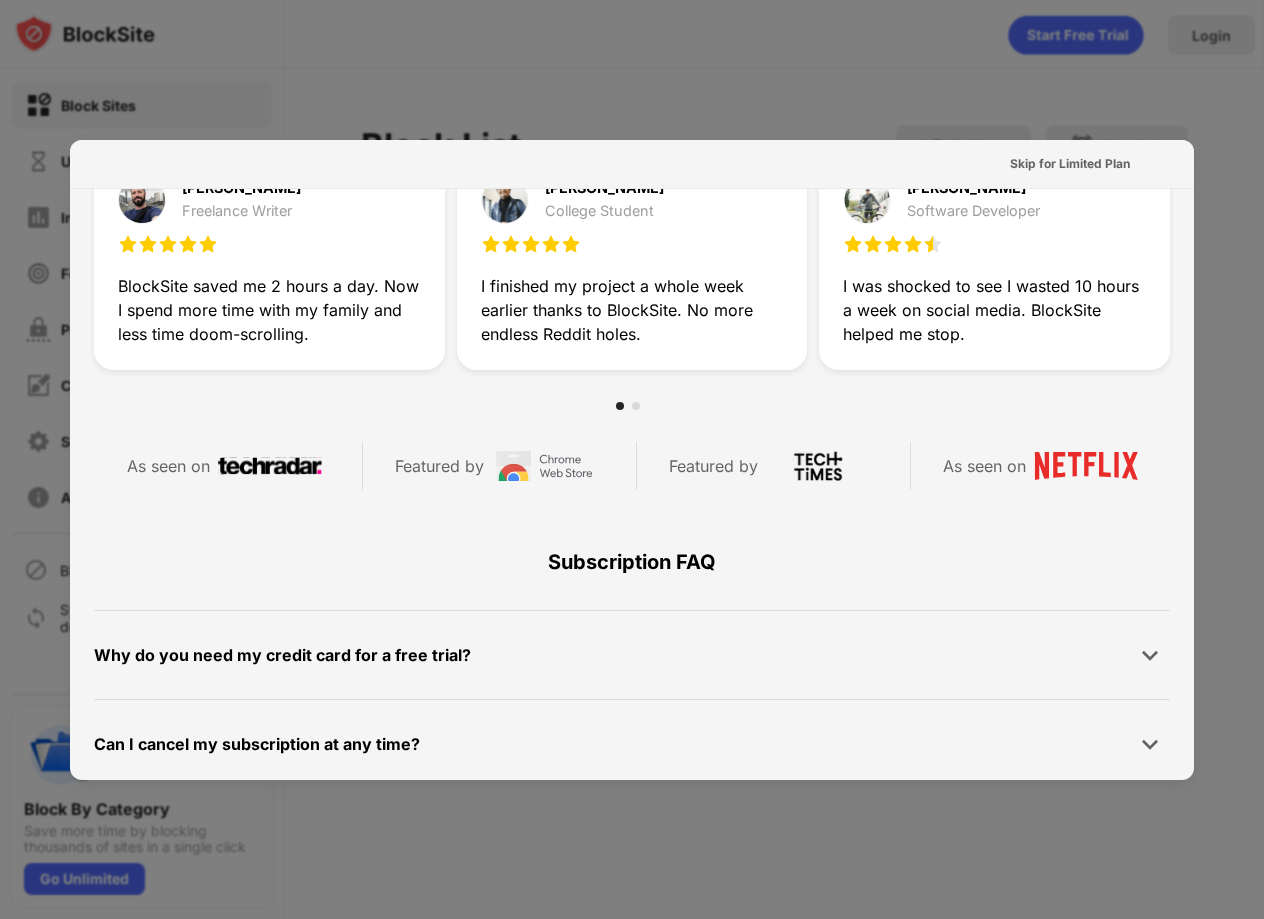 scroll, scrollTop: 0, scrollLeft: 0, axis: both 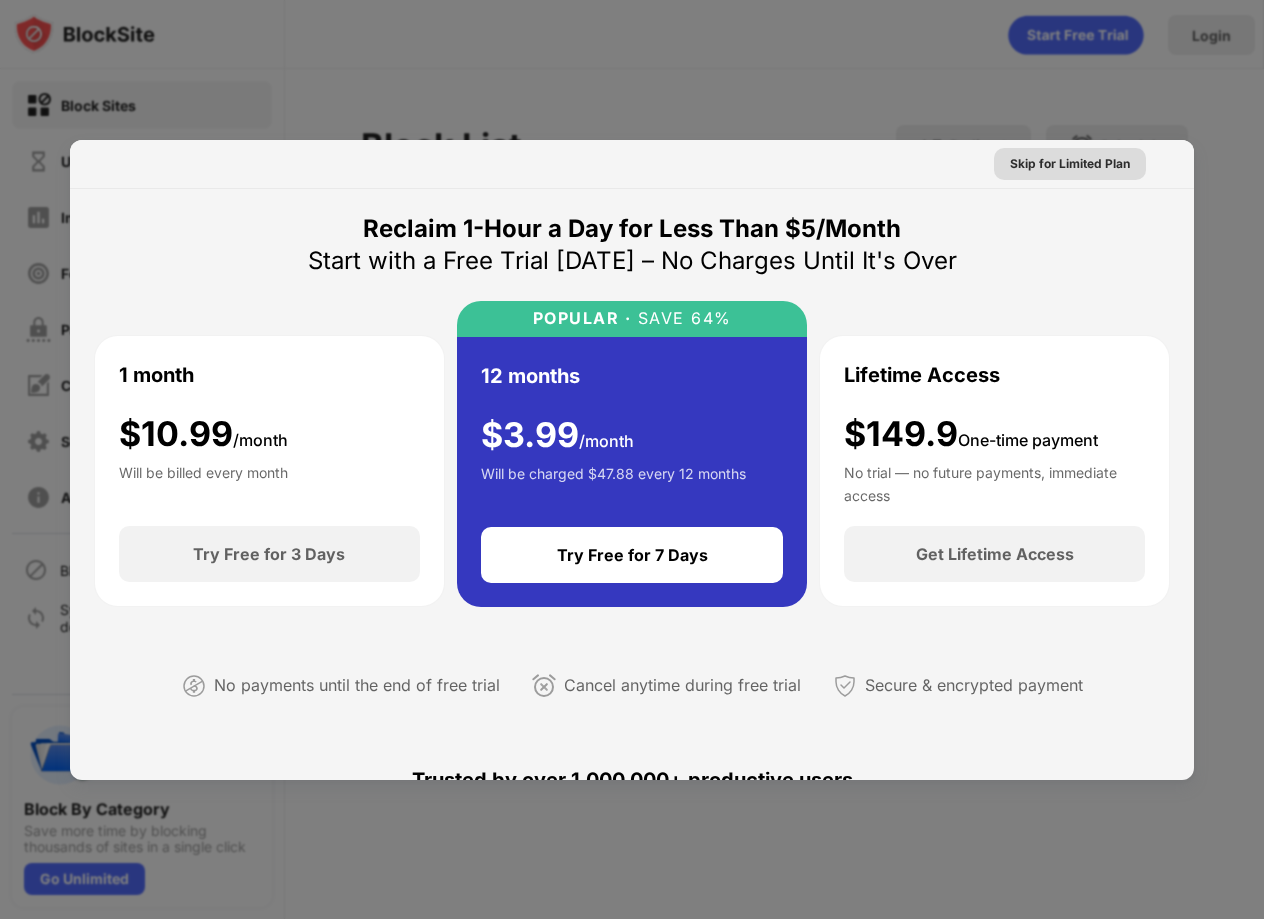 click on "Skip for Limited Plan" at bounding box center [1070, 164] 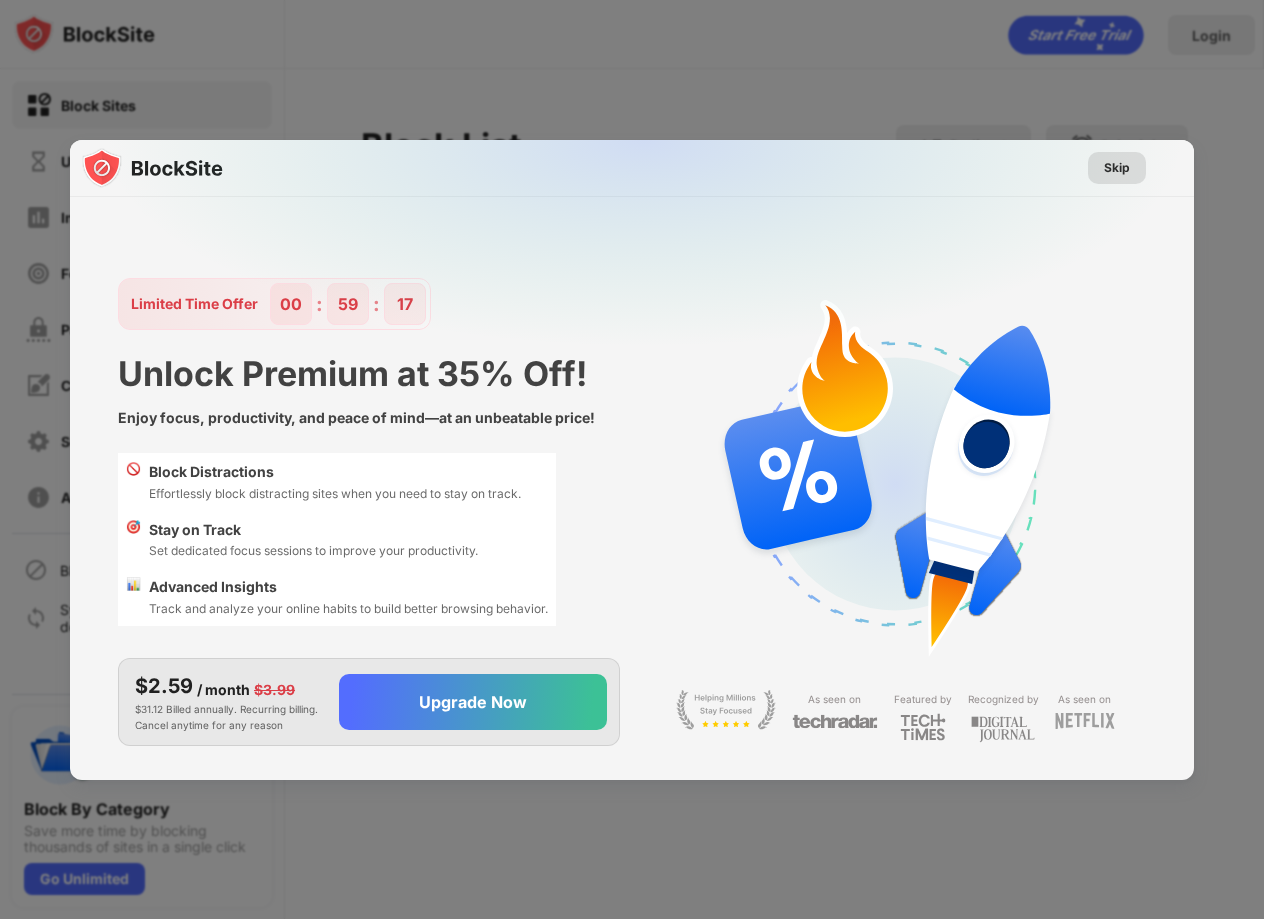 click on "Skip" at bounding box center [1117, 168] 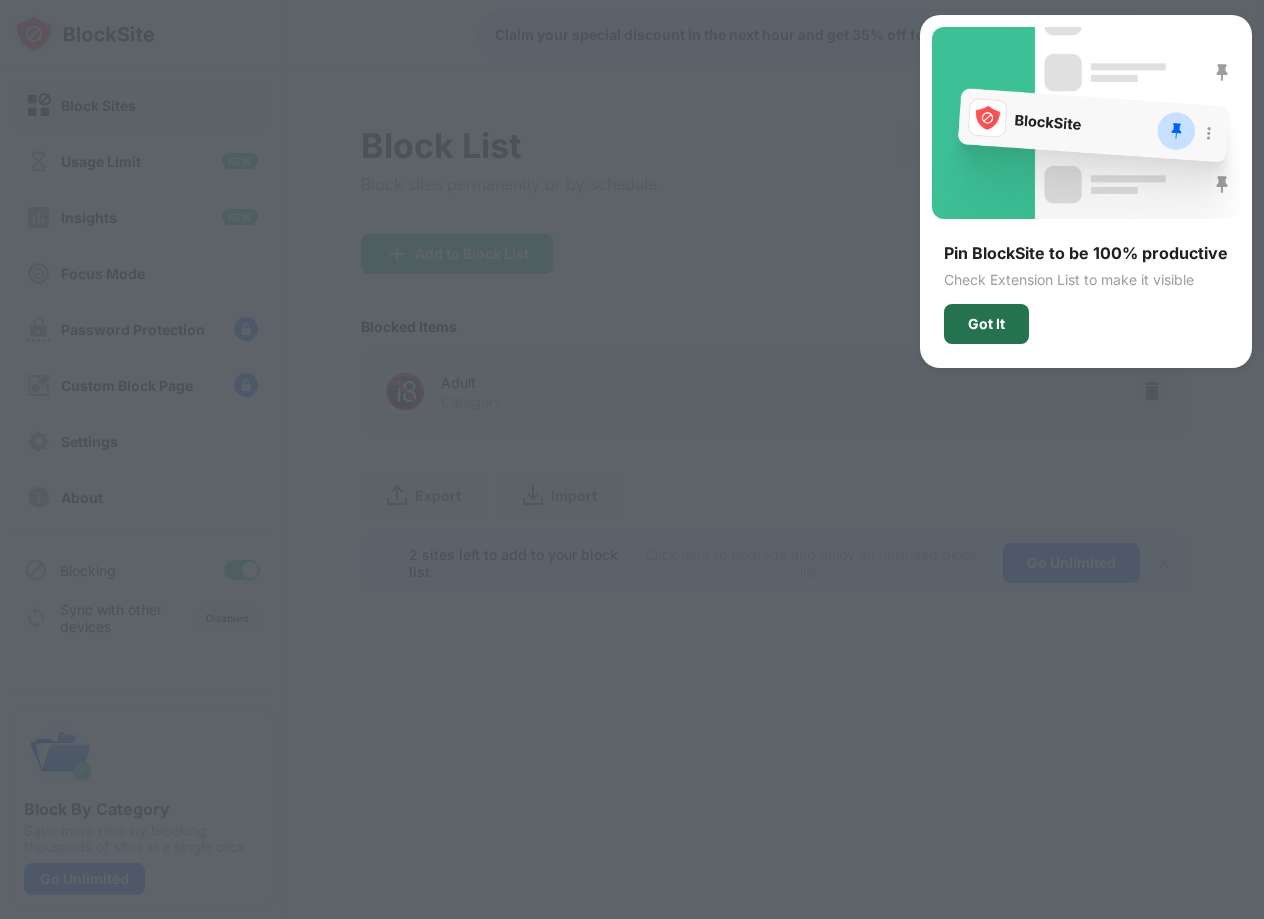 click on "Got It" at bounding box center [986, 324] 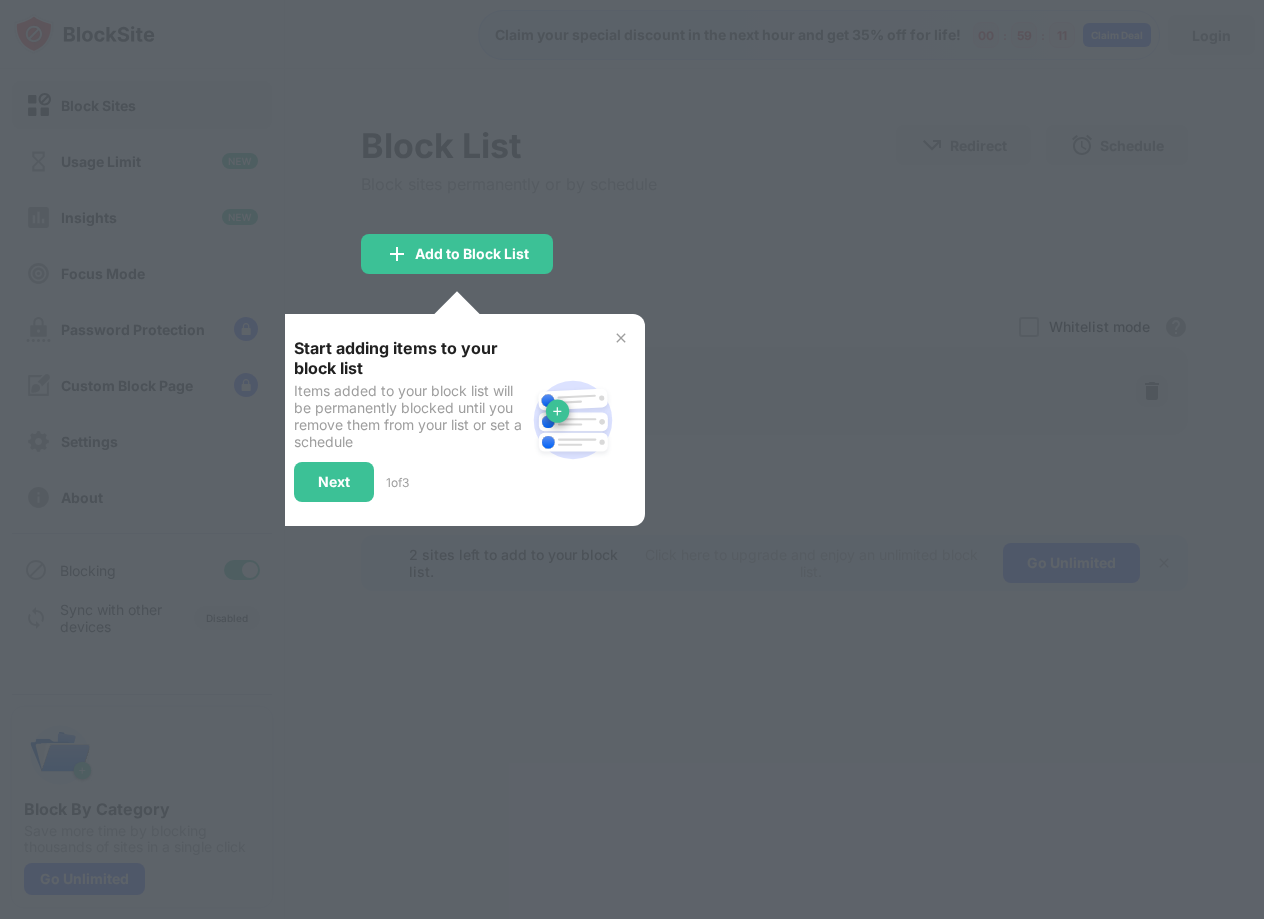 click at bounding box center [632, 459] 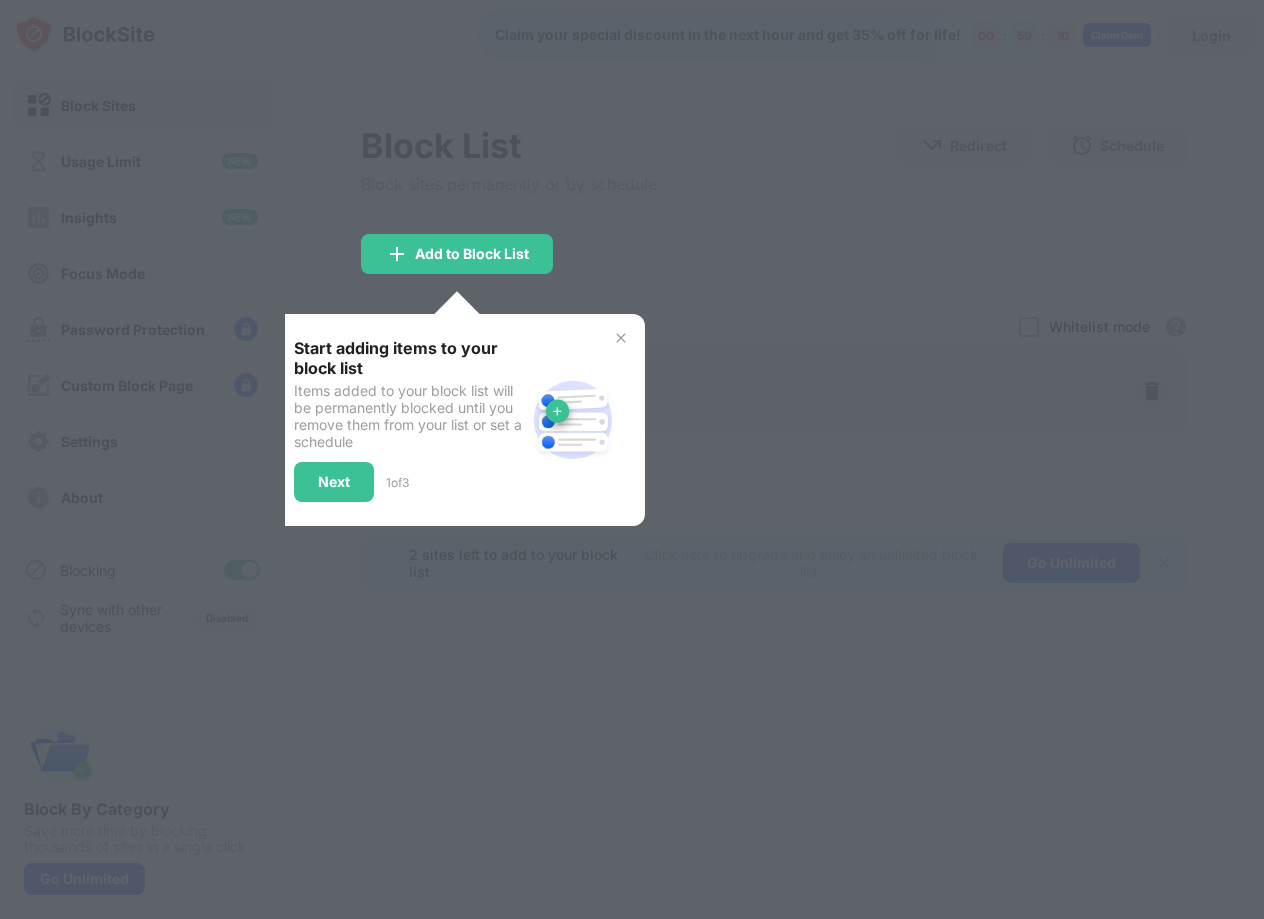 click on "Start adding items to your block list Items added to your block list will be permanently blocked until you remove them from your list or set a schedule Next 1  of  3" at bounding box center [457, 420] 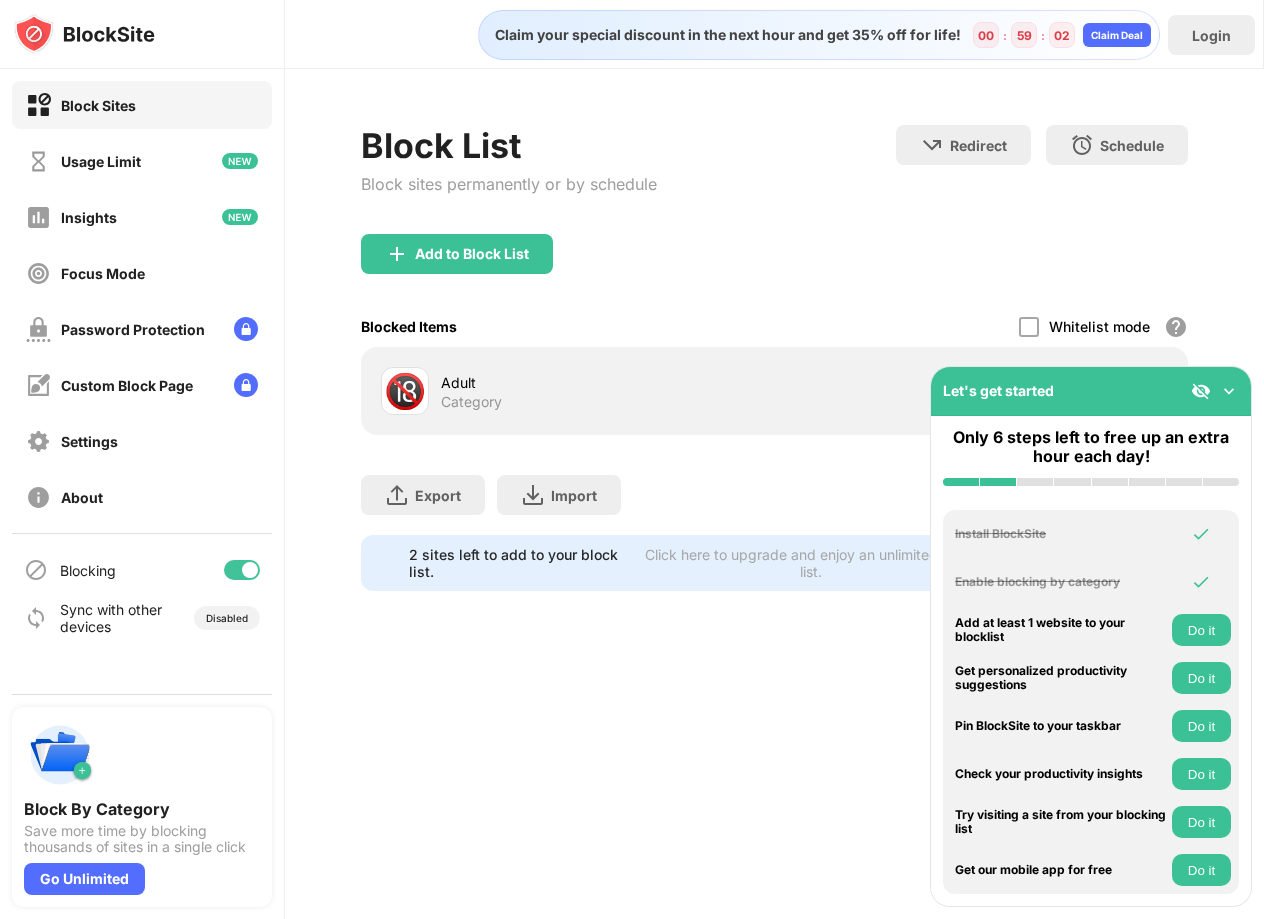 click at bounding box center [1229, 391] 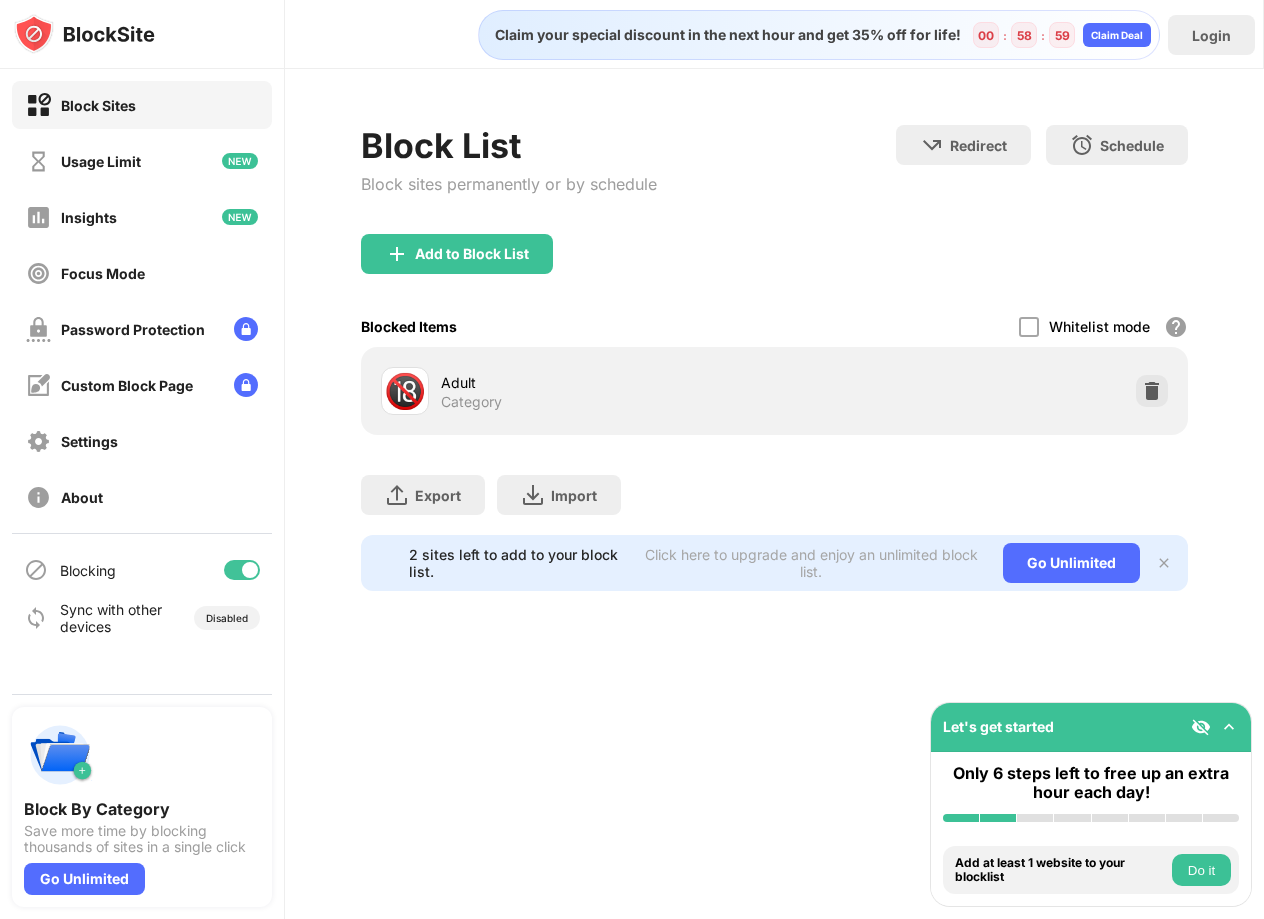 click on "Adult Category" at bounding box center (608, 391) 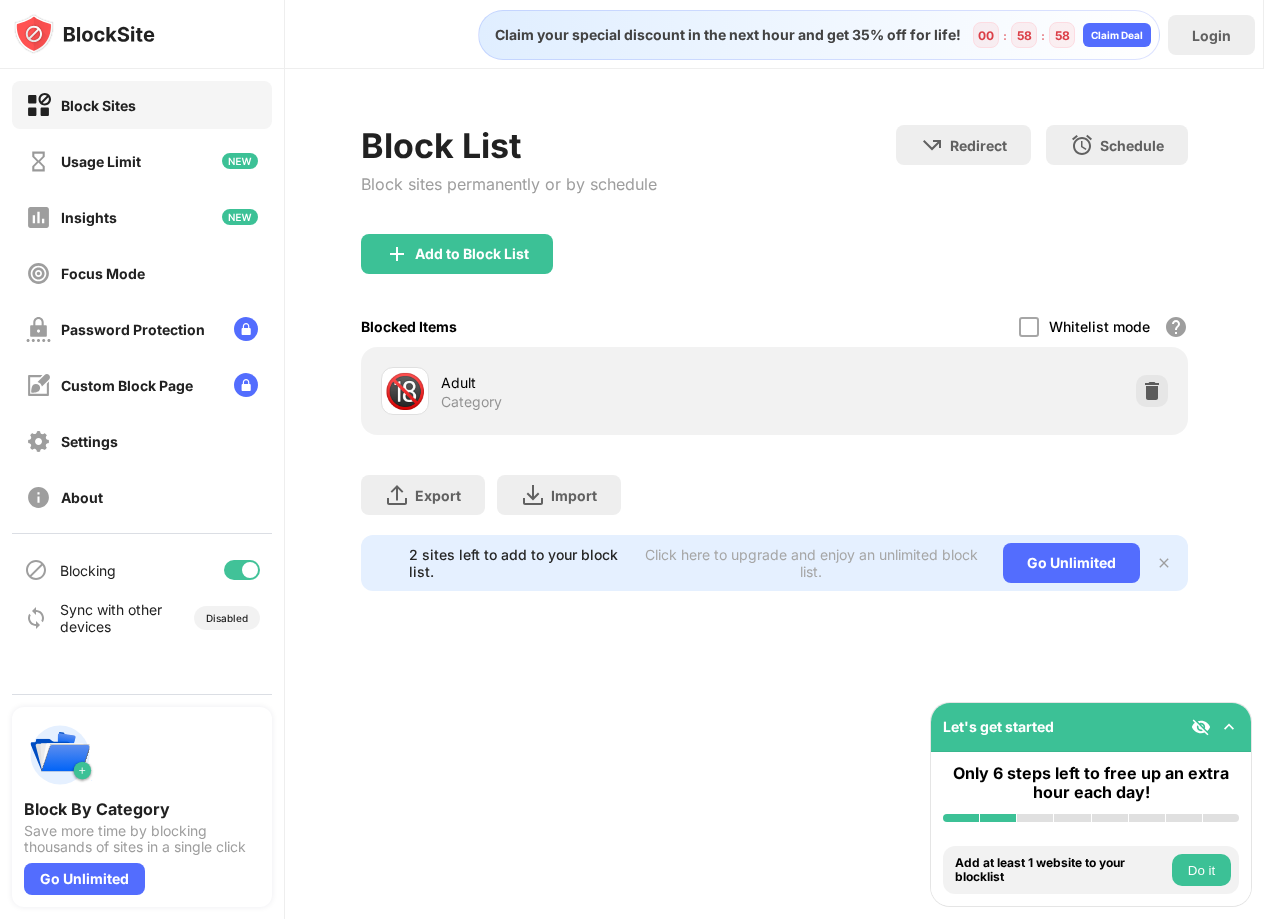 click on "🔞" at bounding box center [405, 391] 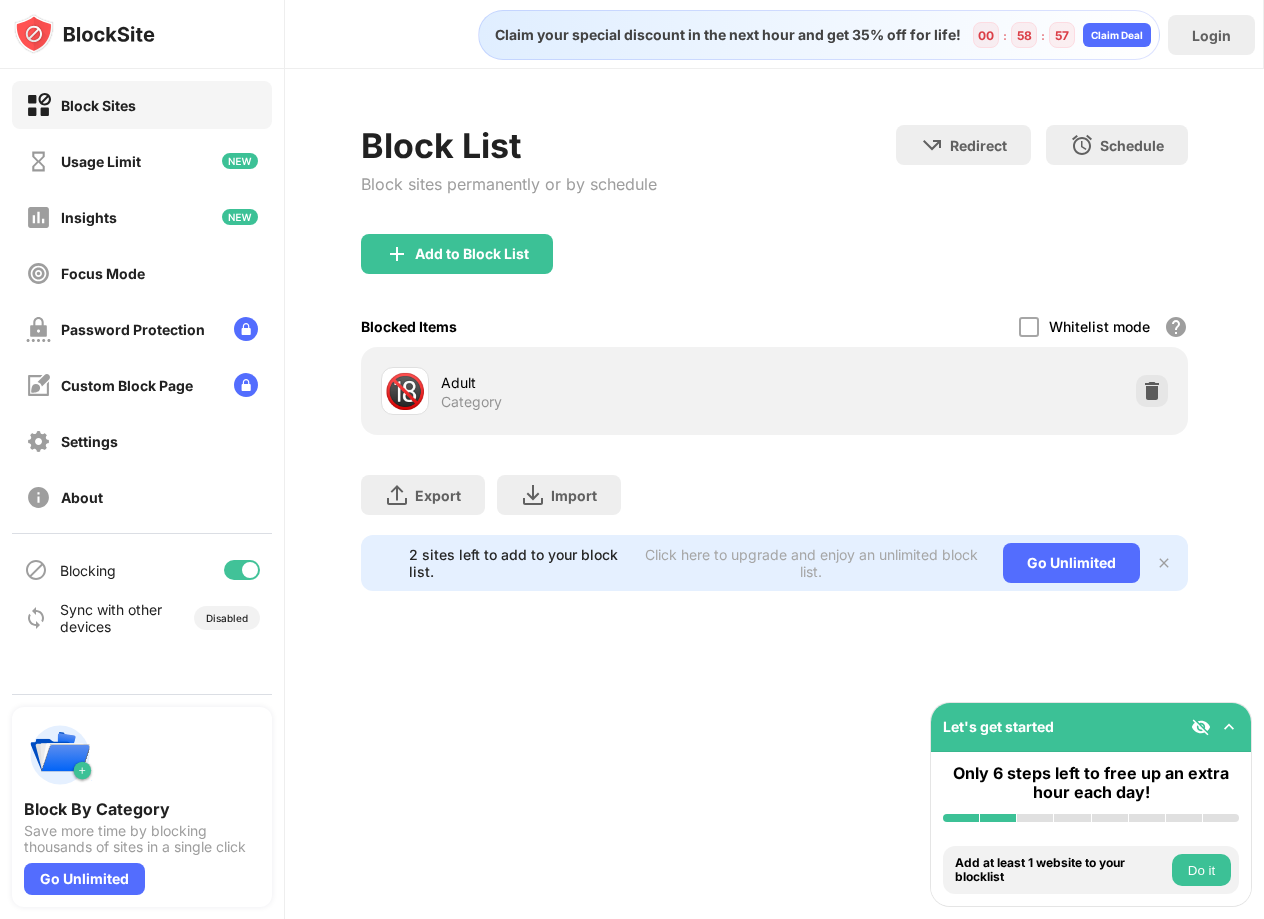 click on "🔞" at bounding box center (405, 391) 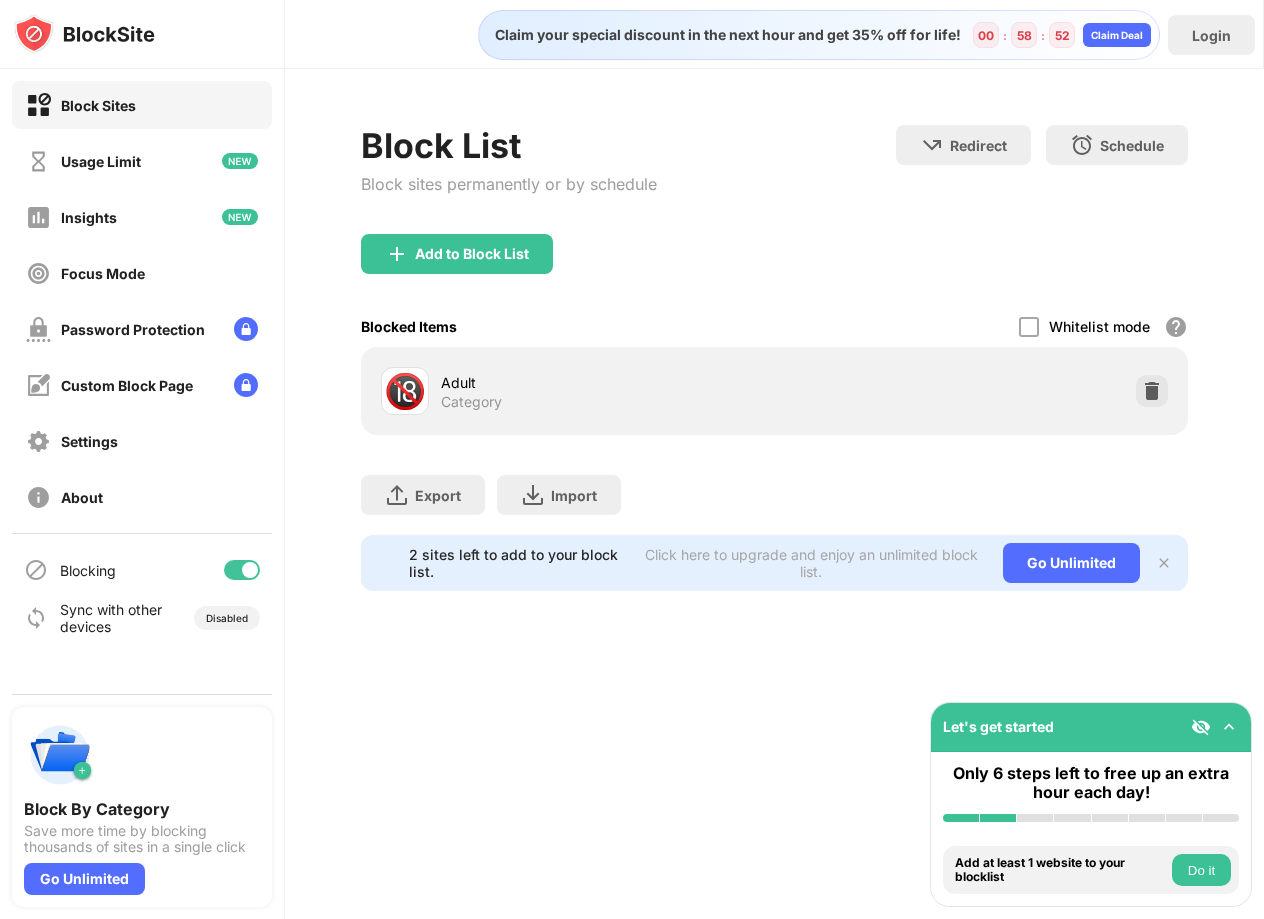 click on "🔞" at bounding box center (405, 391) 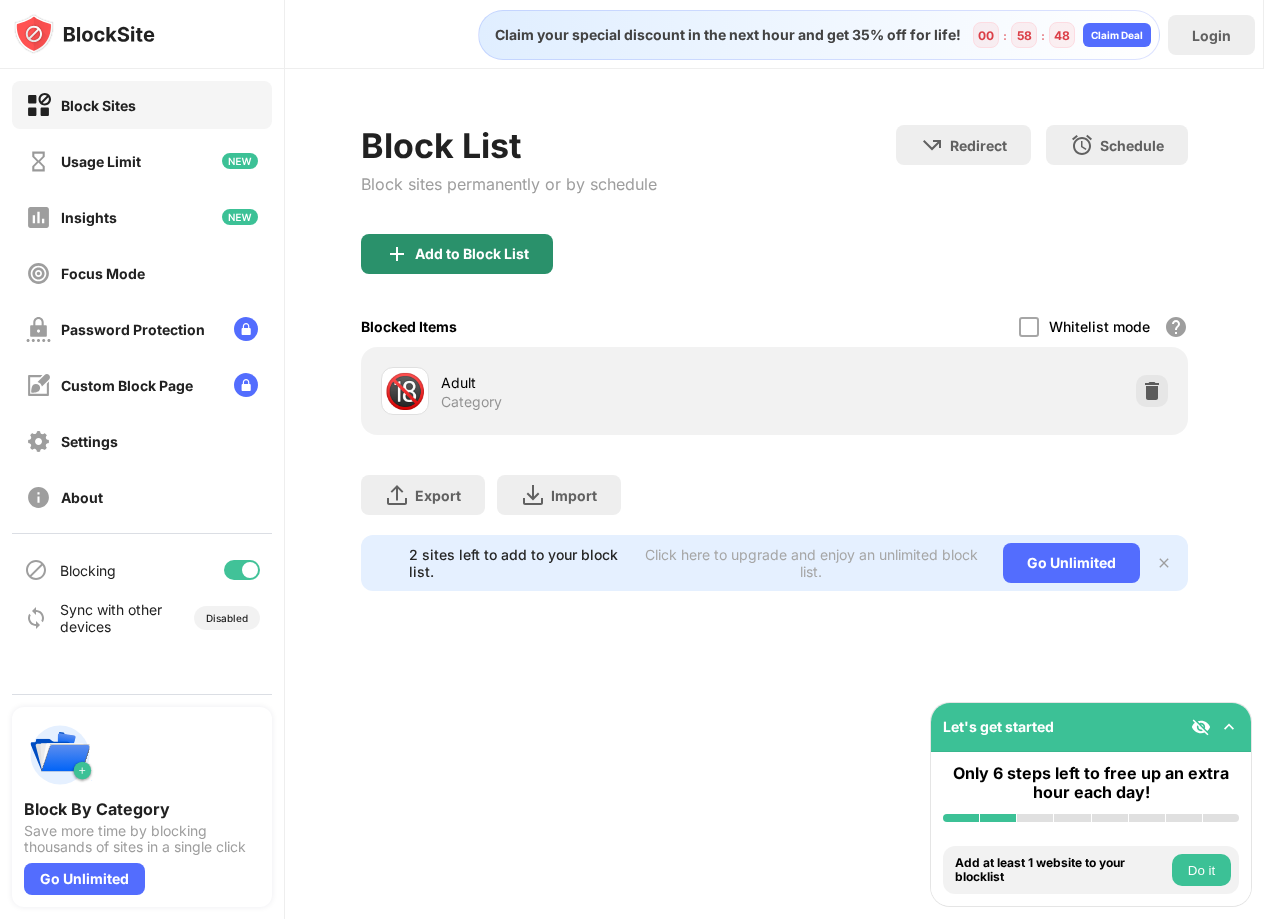 click on "Add to Block List" at bounding box center (472, 254) 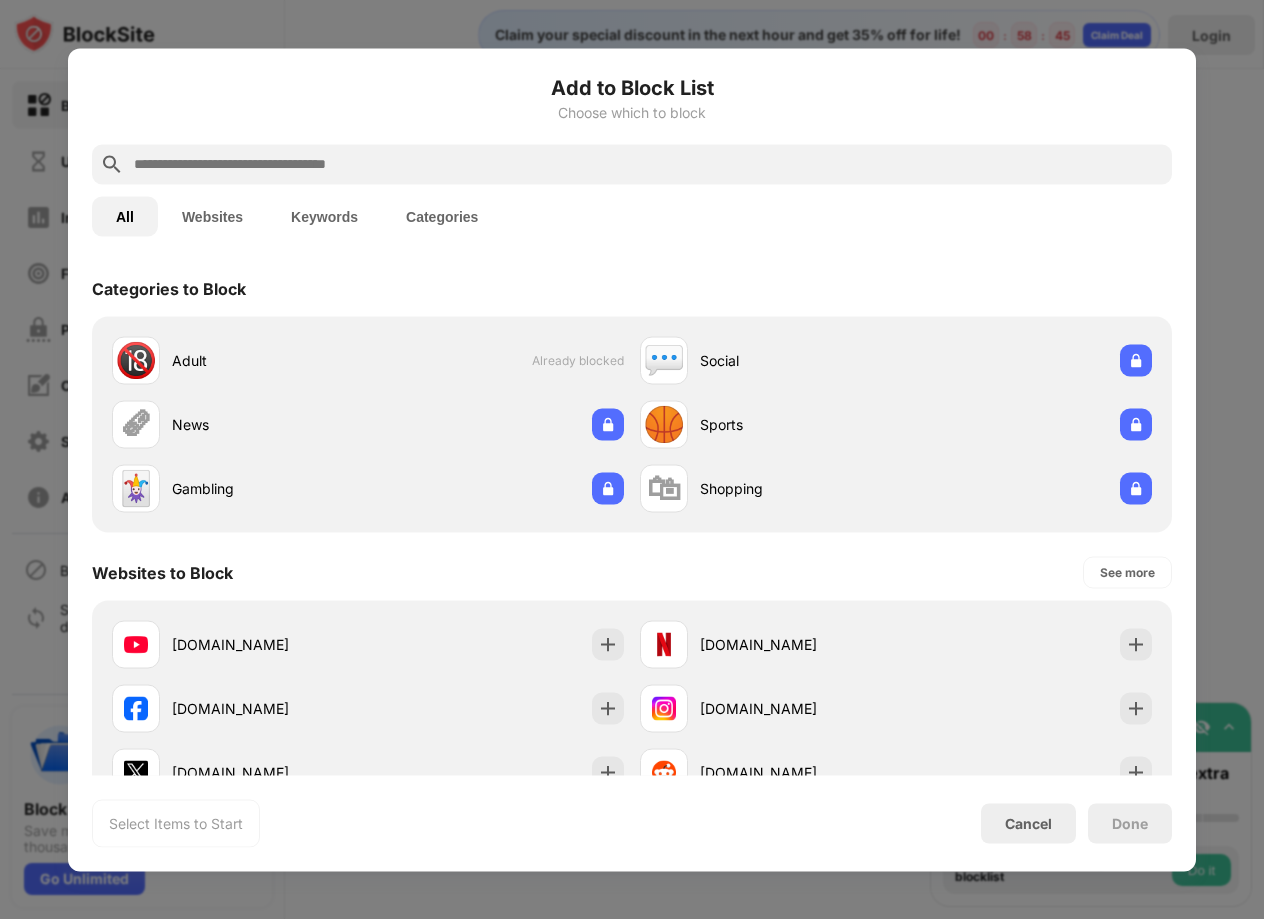 click at bounding box center (648, 164) 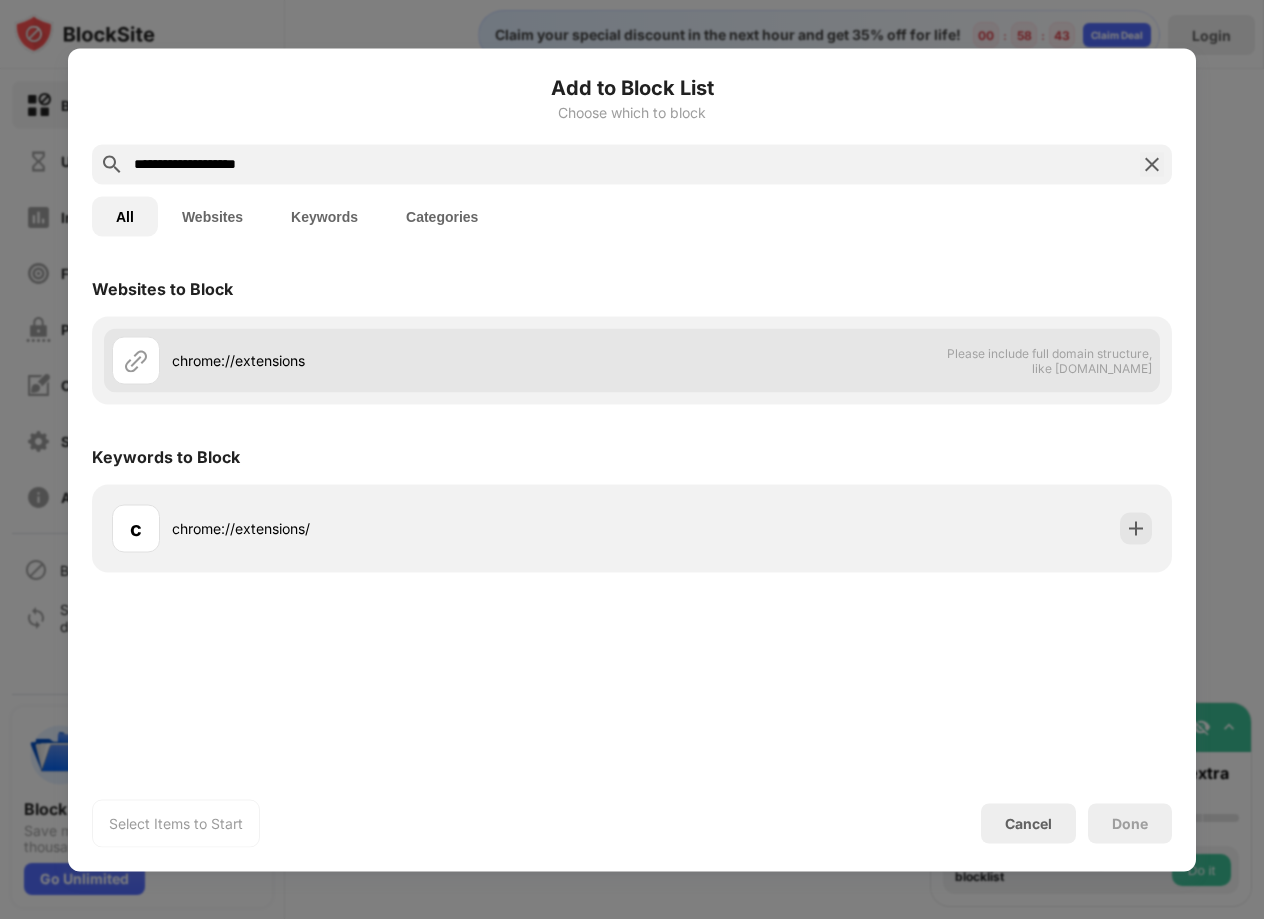type on "**********" 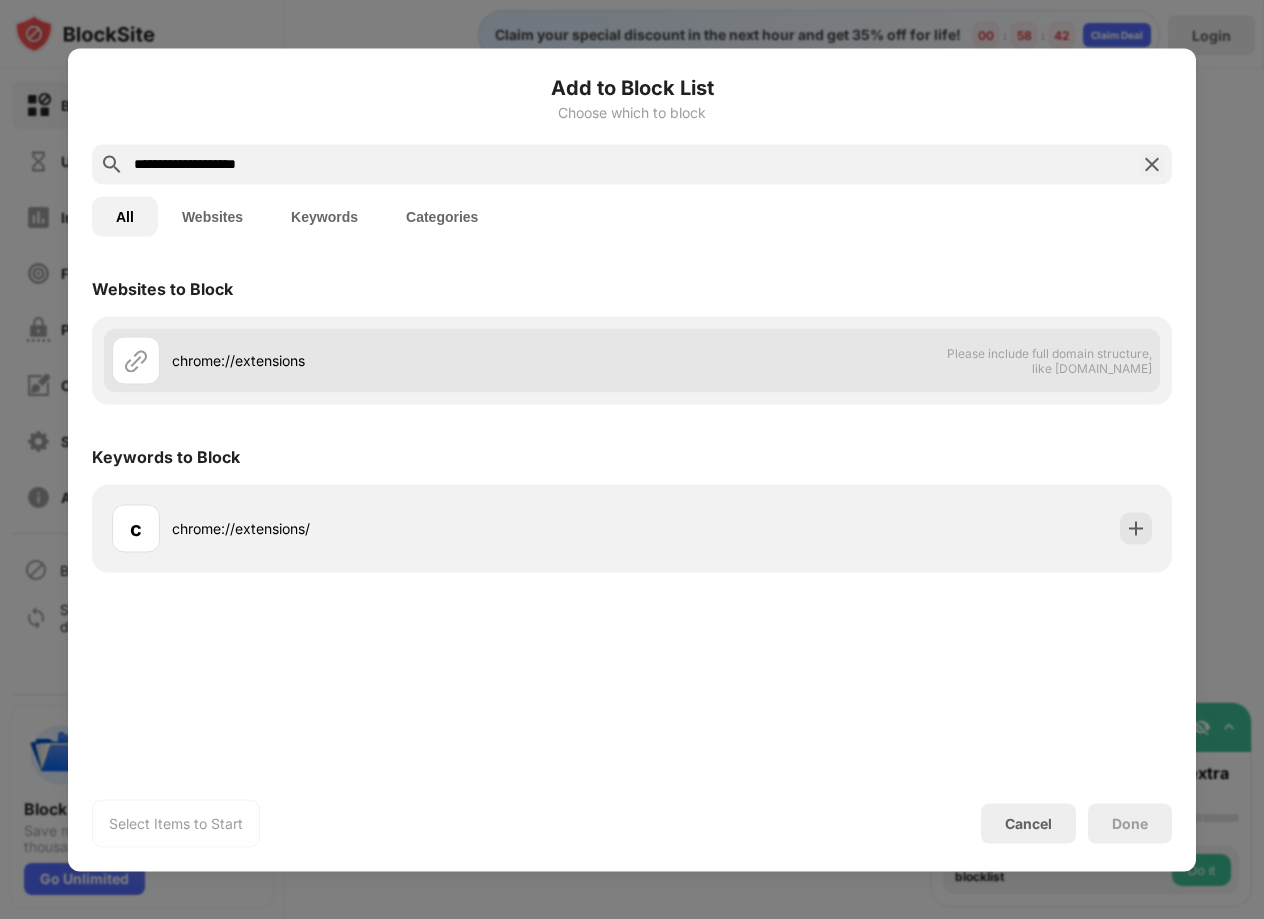 click on "chrome://extensions" at bounding box center (402, 360) 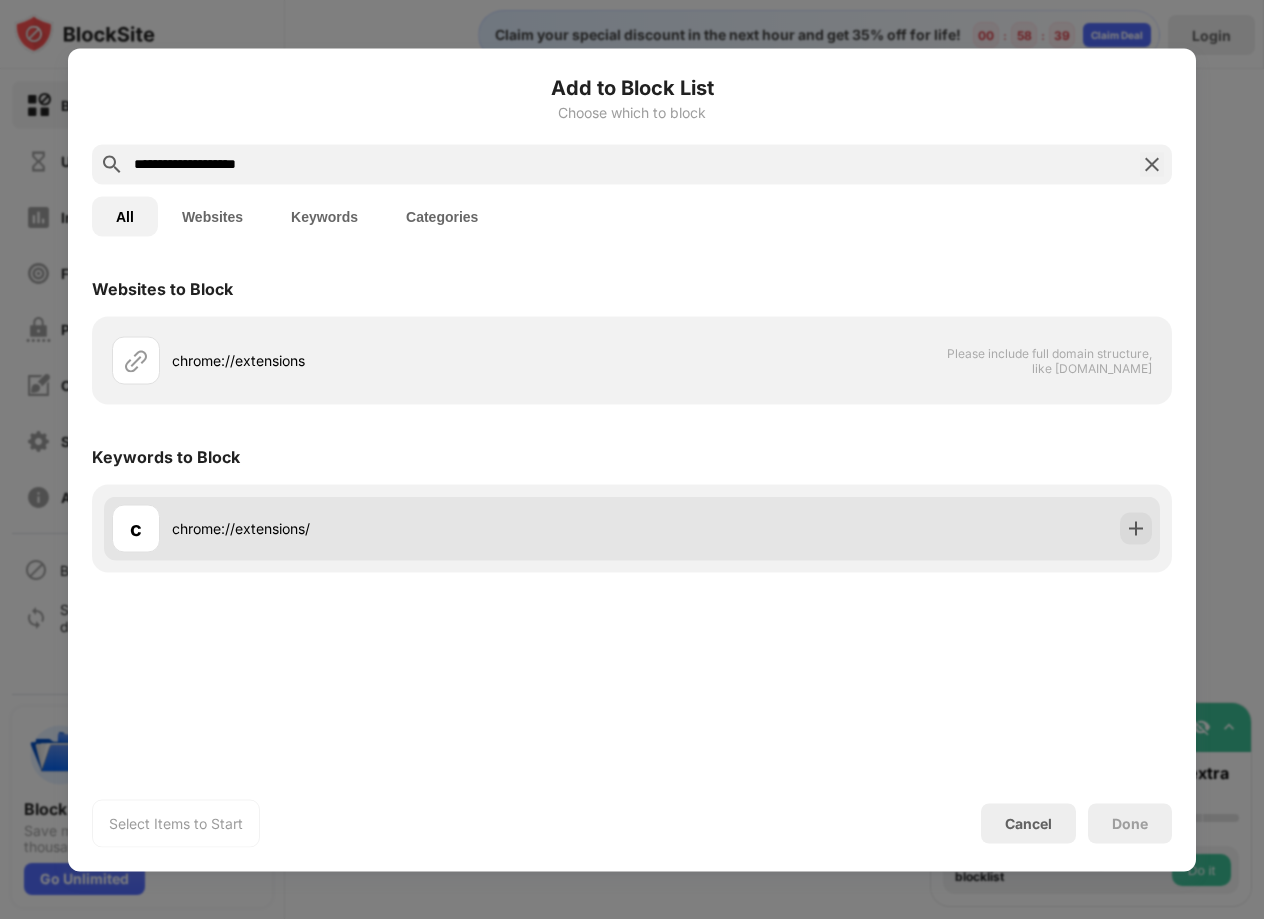 click on "chrome://extensions/" at bounding box center [402, 528] 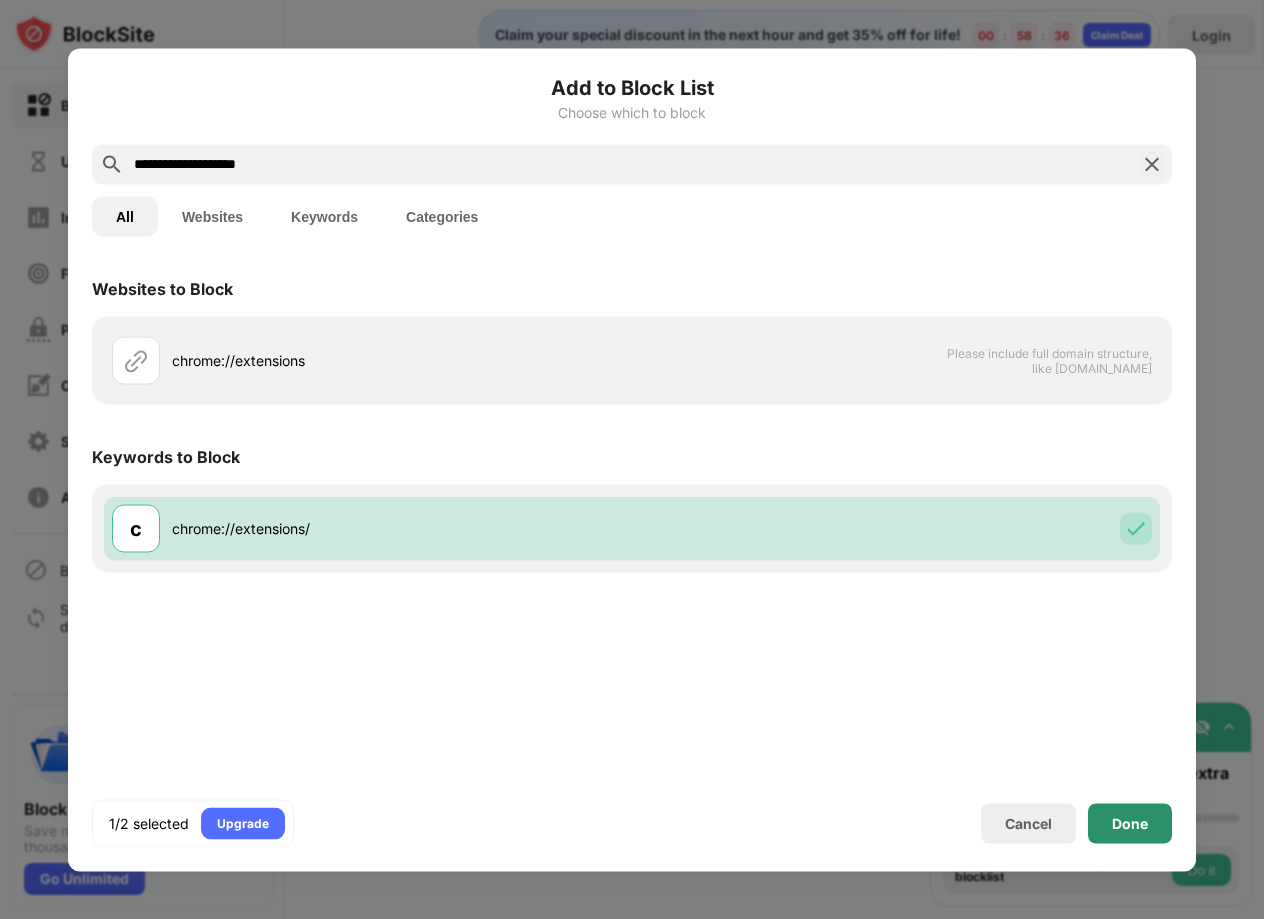 click on "Done" at bounding box center [1130, 823] 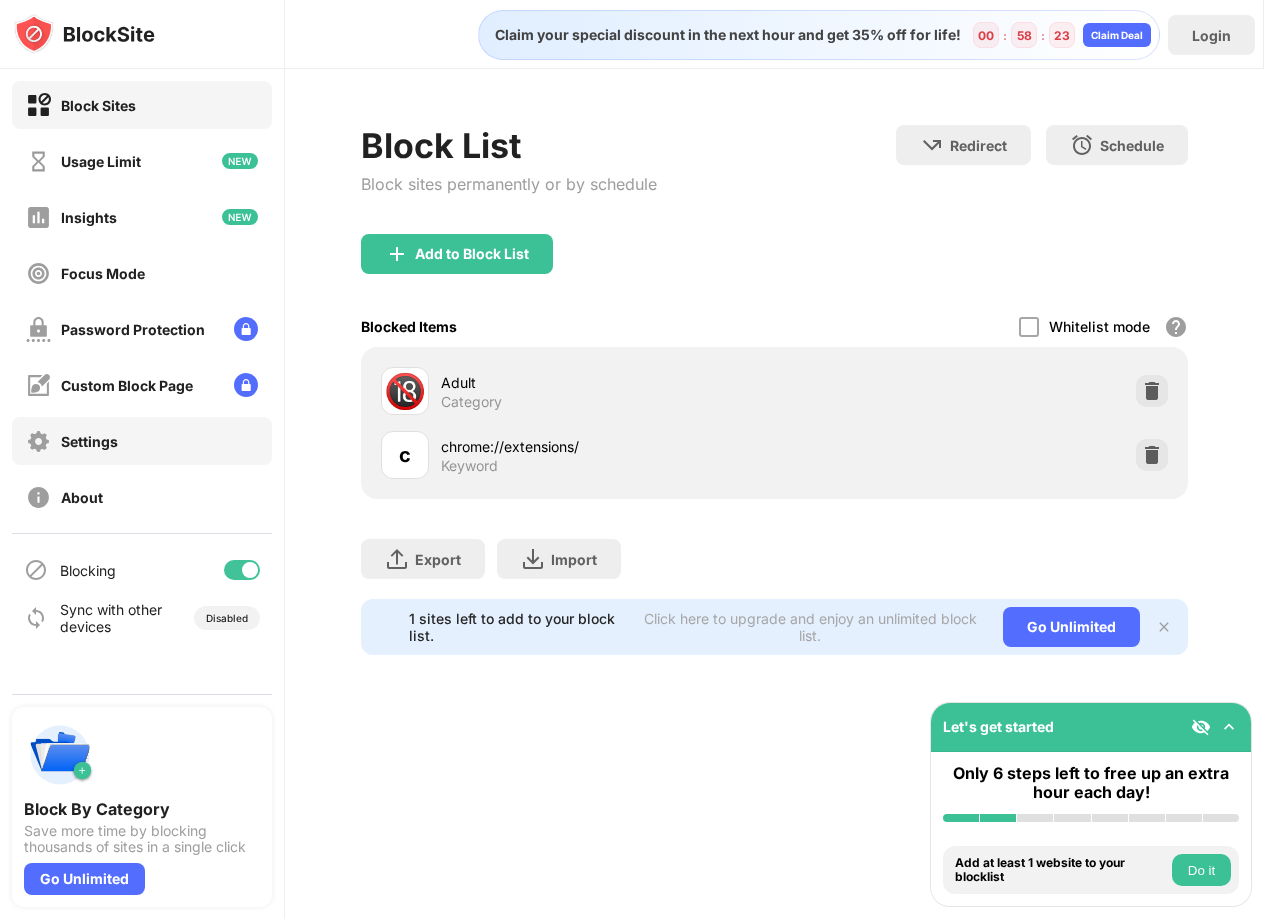 click on "Settings" at bounding box center (72, 441) 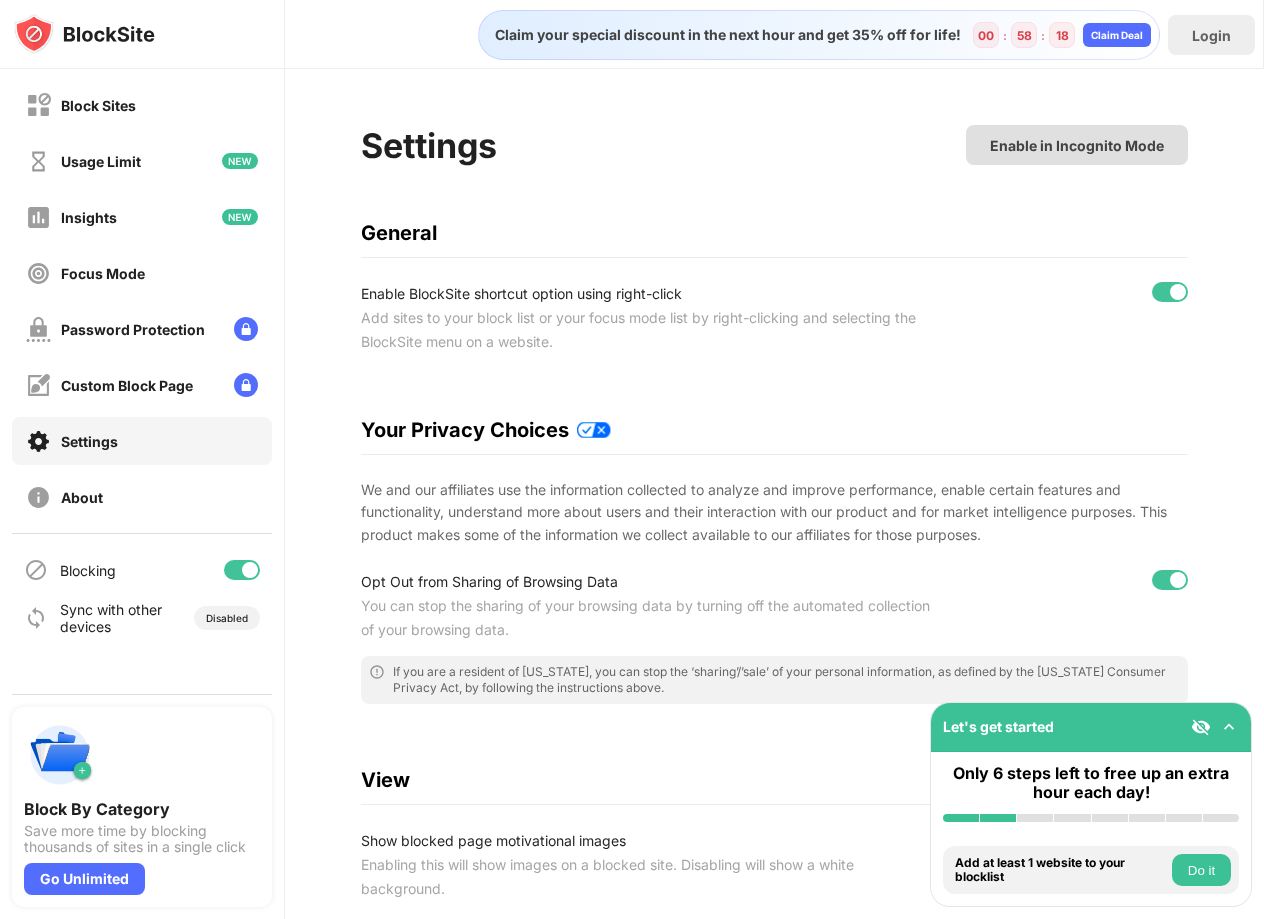 click on "Enable in Incognito Mode" at bounding box center [1077, 145] 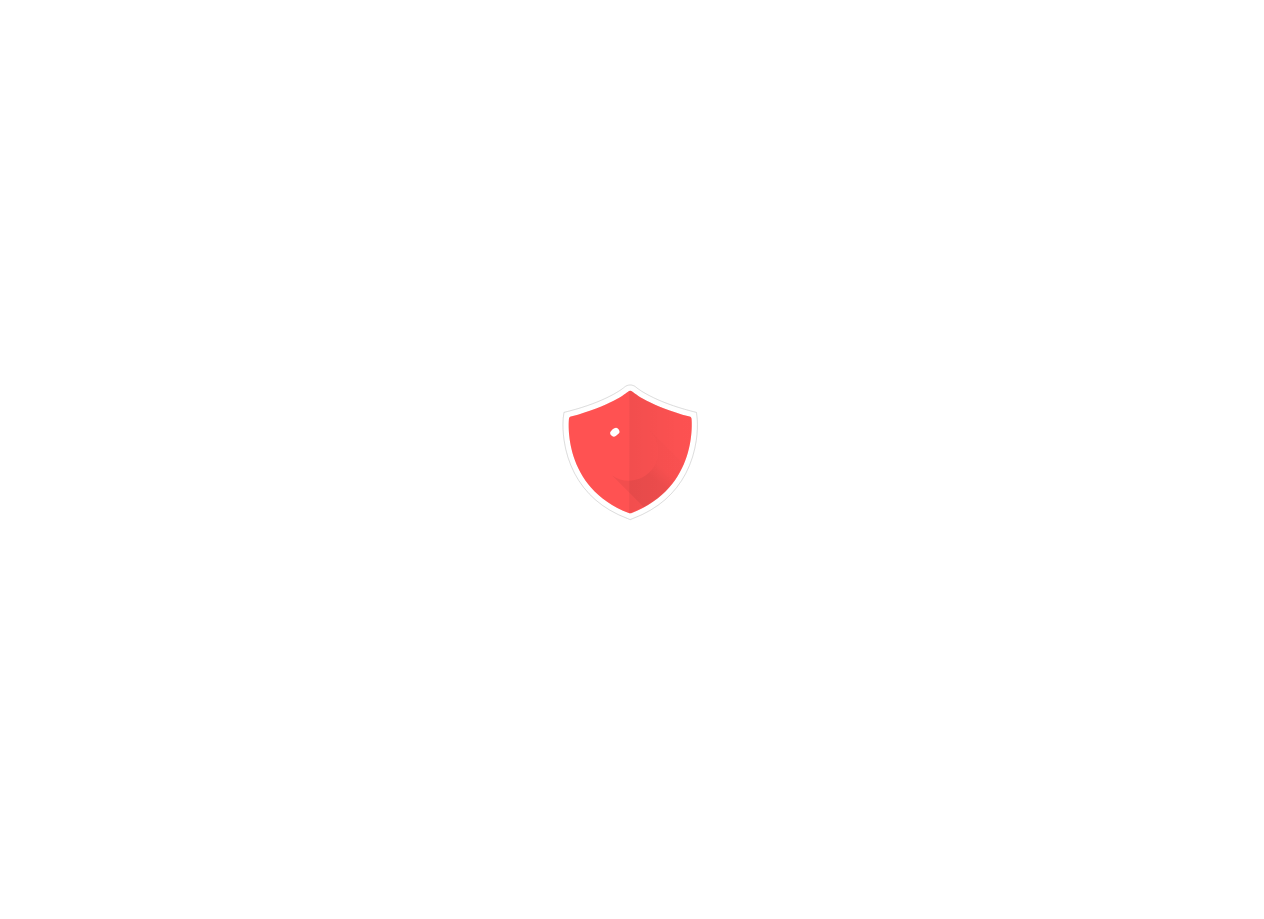 scroll, scrollTop: 0, scrollLeft: 0, axis: both 